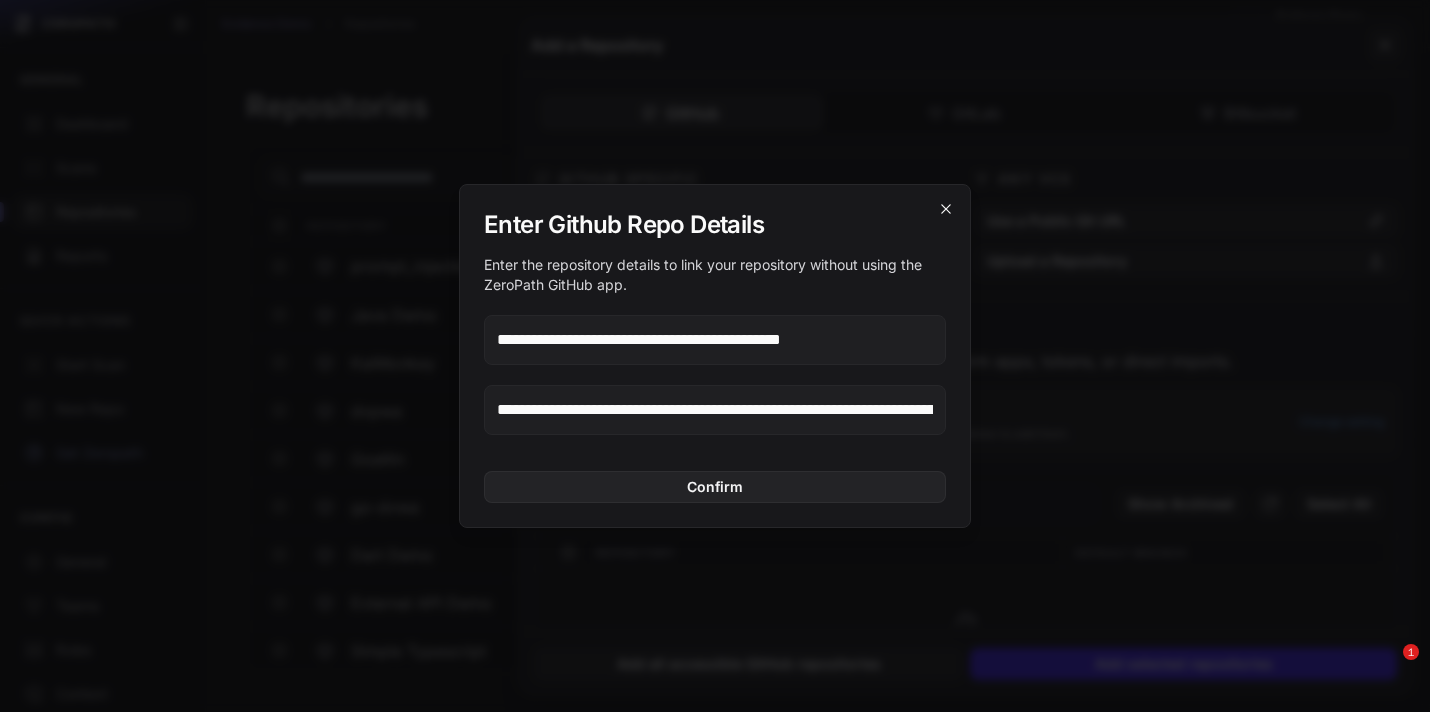 scroll, scrollTop: 0, scrollLeft: 0, axis: both 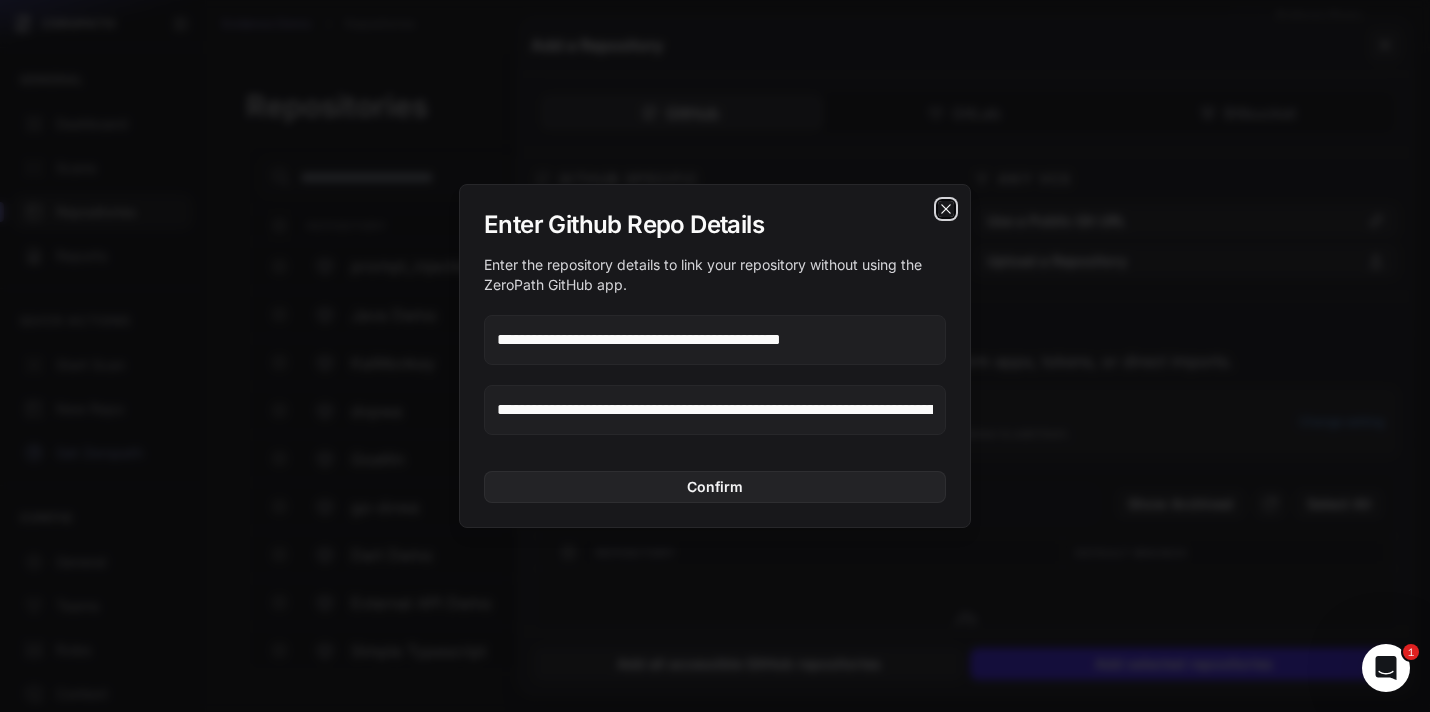 click 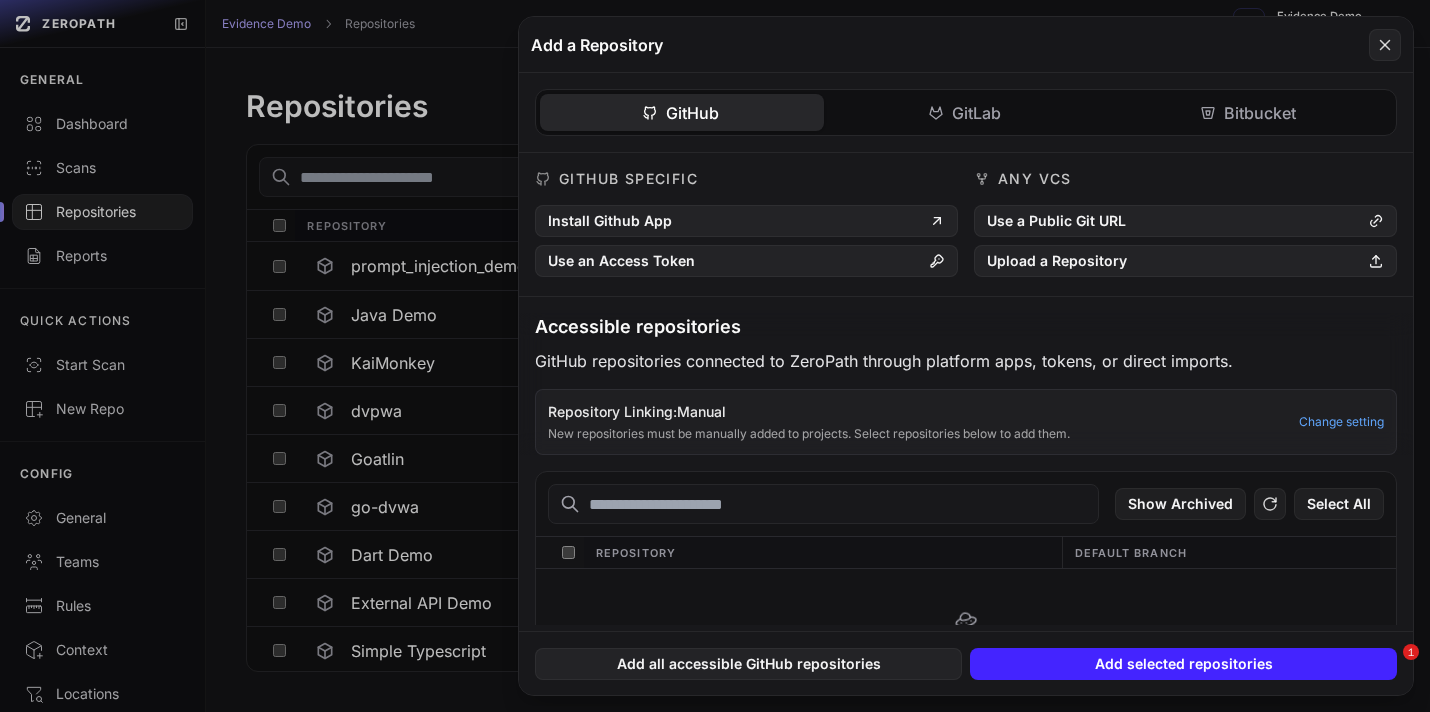scroll, scrollTop: 0, scrollLeft: 0, axis: both 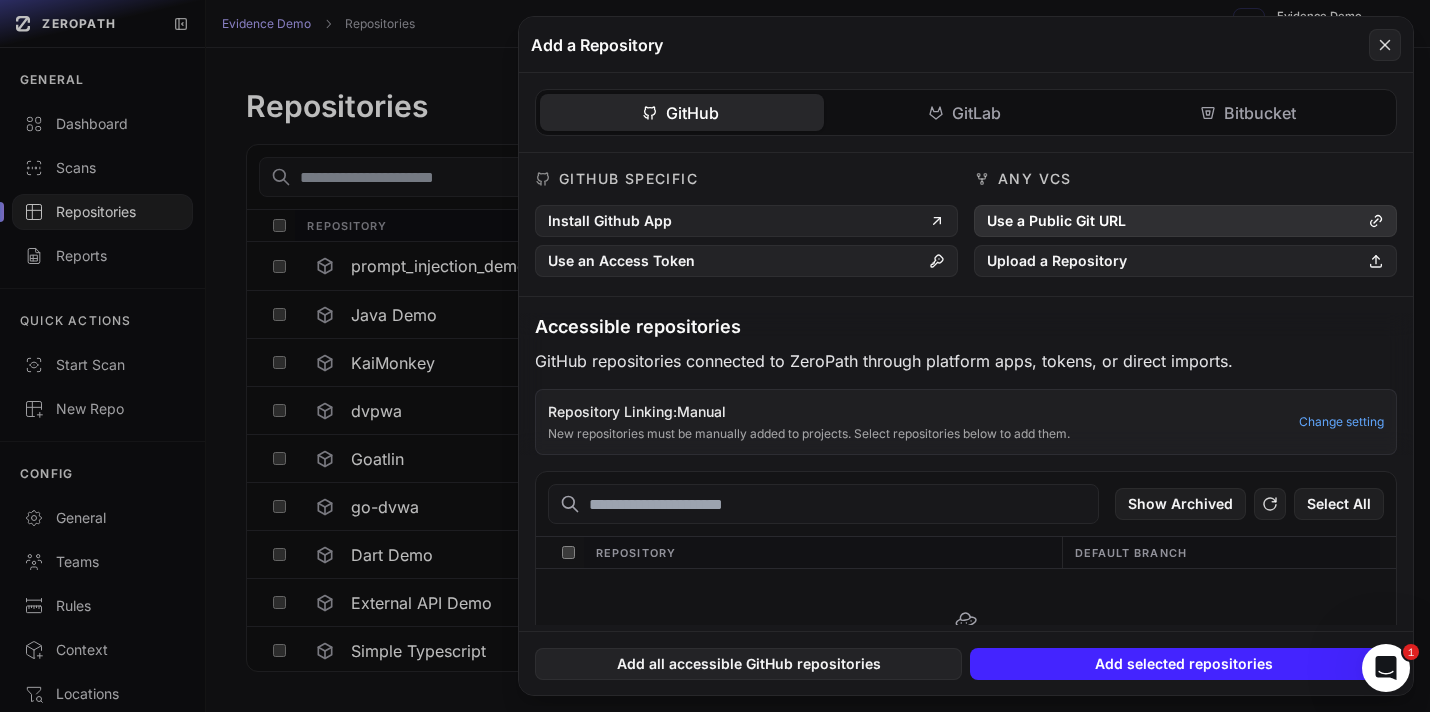click on "Use a Public Git URL" at bounding box center [1185, 221] 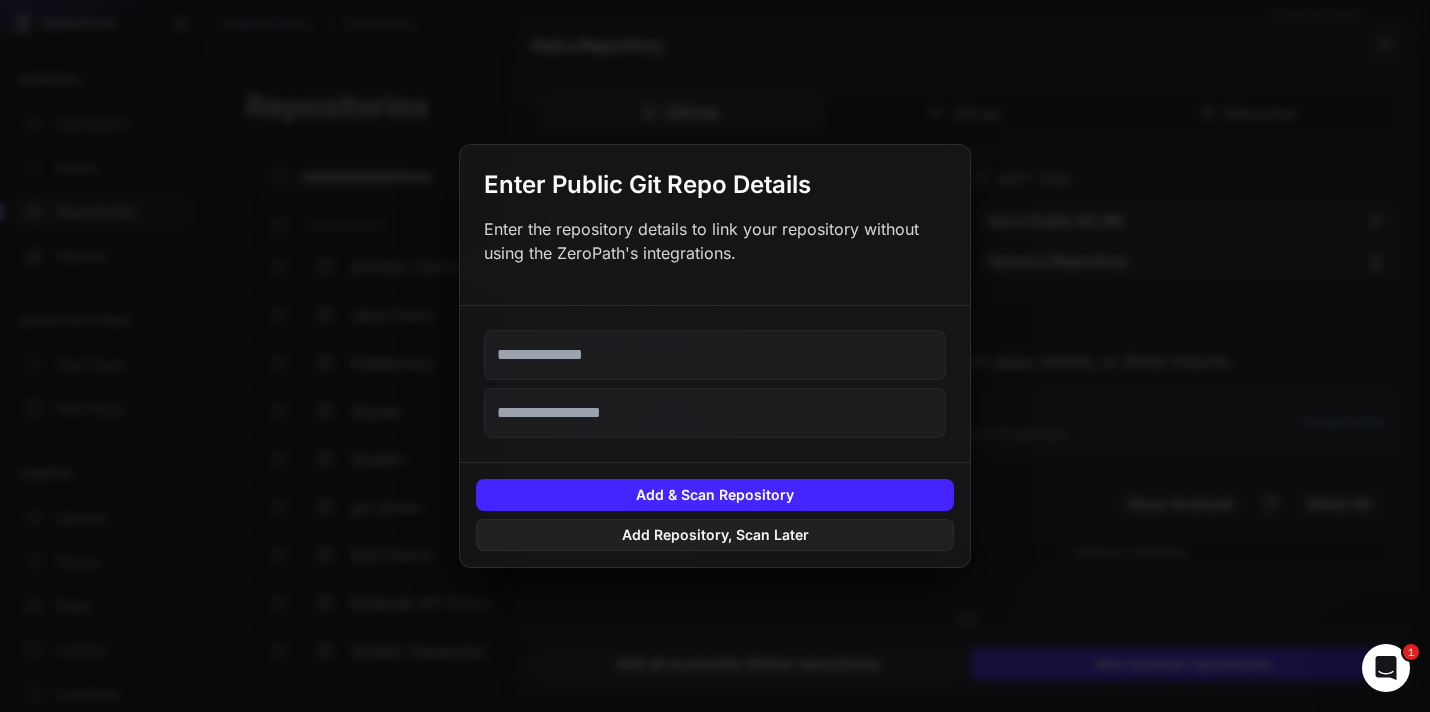 click at bounding box center (715, 355) 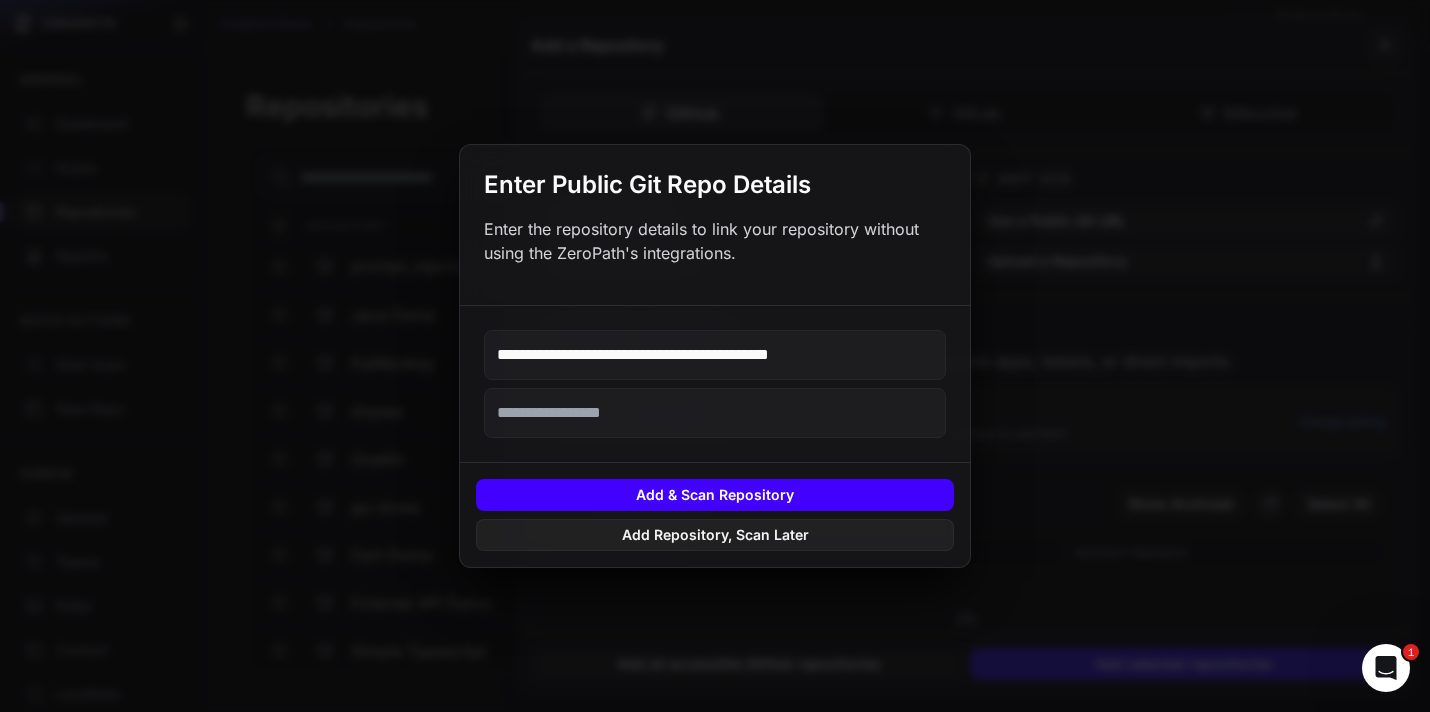 type on "**********" 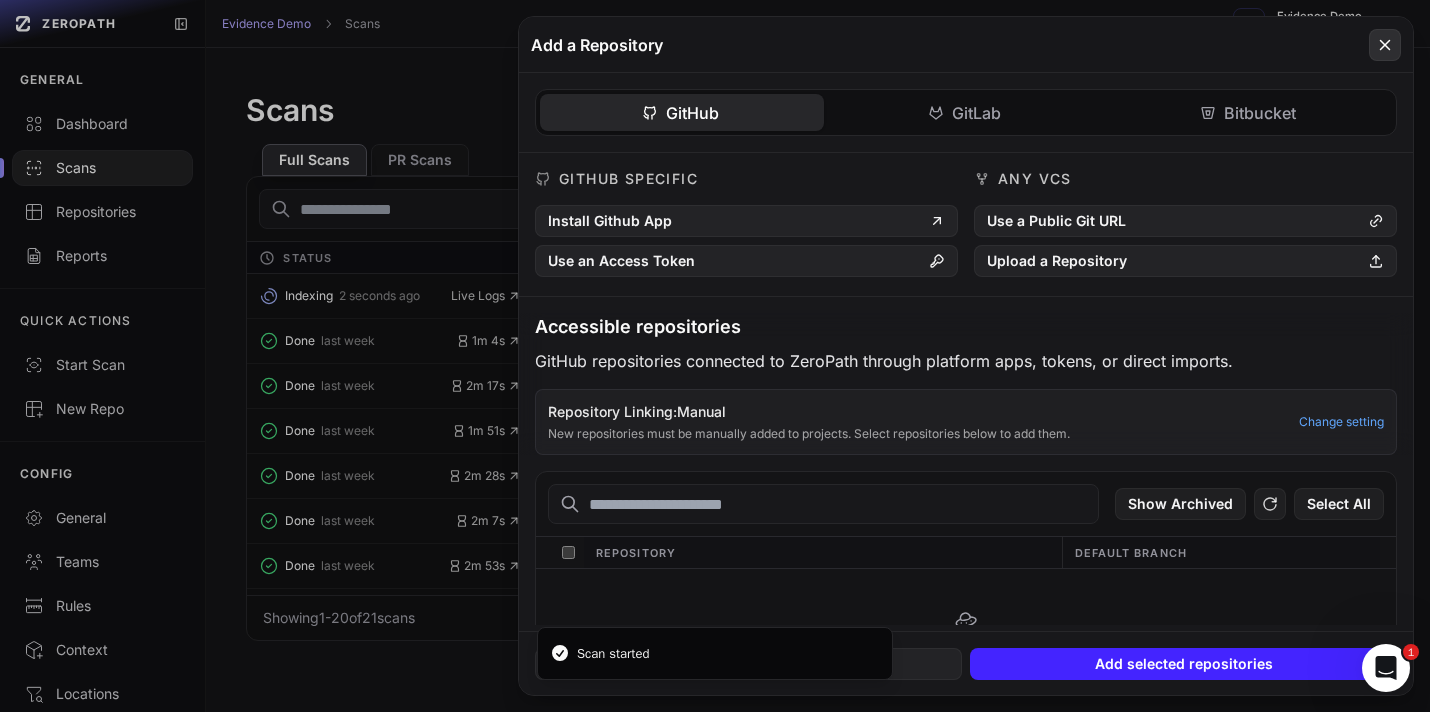 click 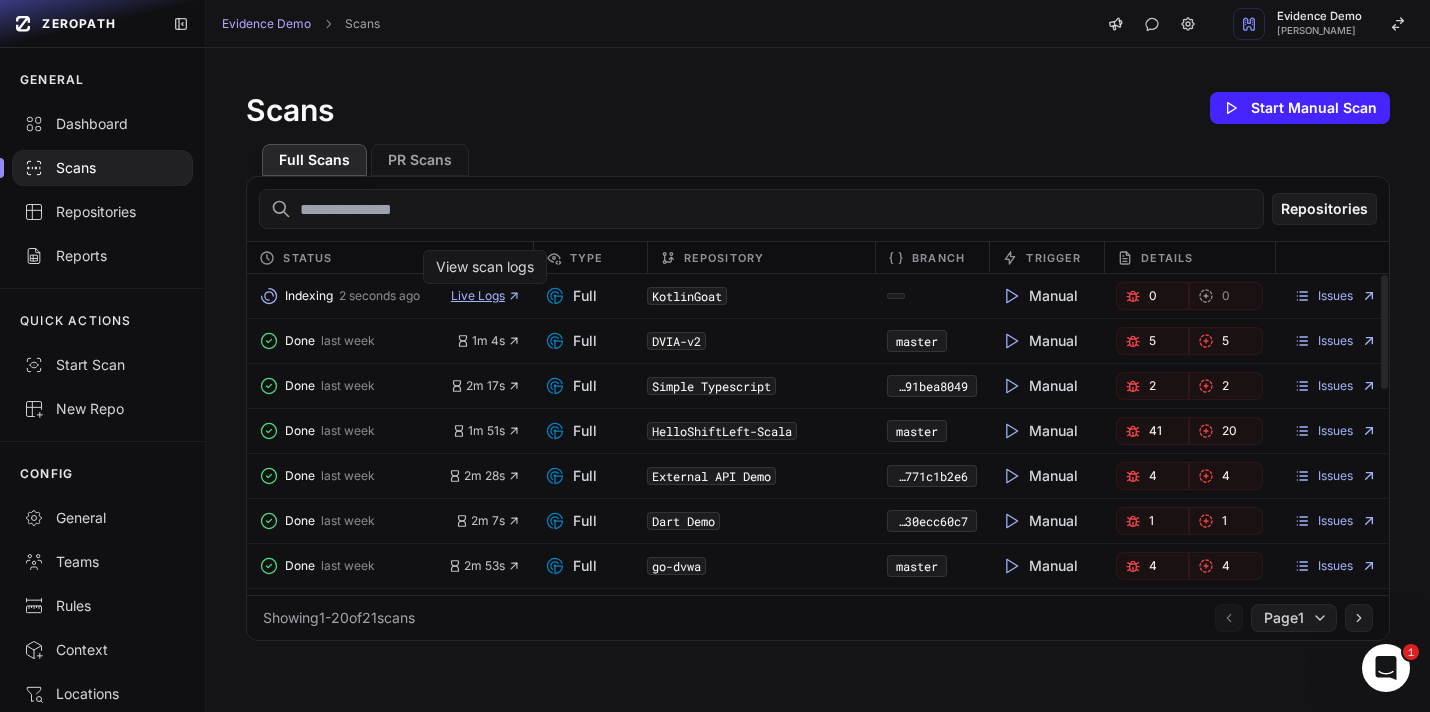 click on "Live Logs" at bounding box center (486, 296) 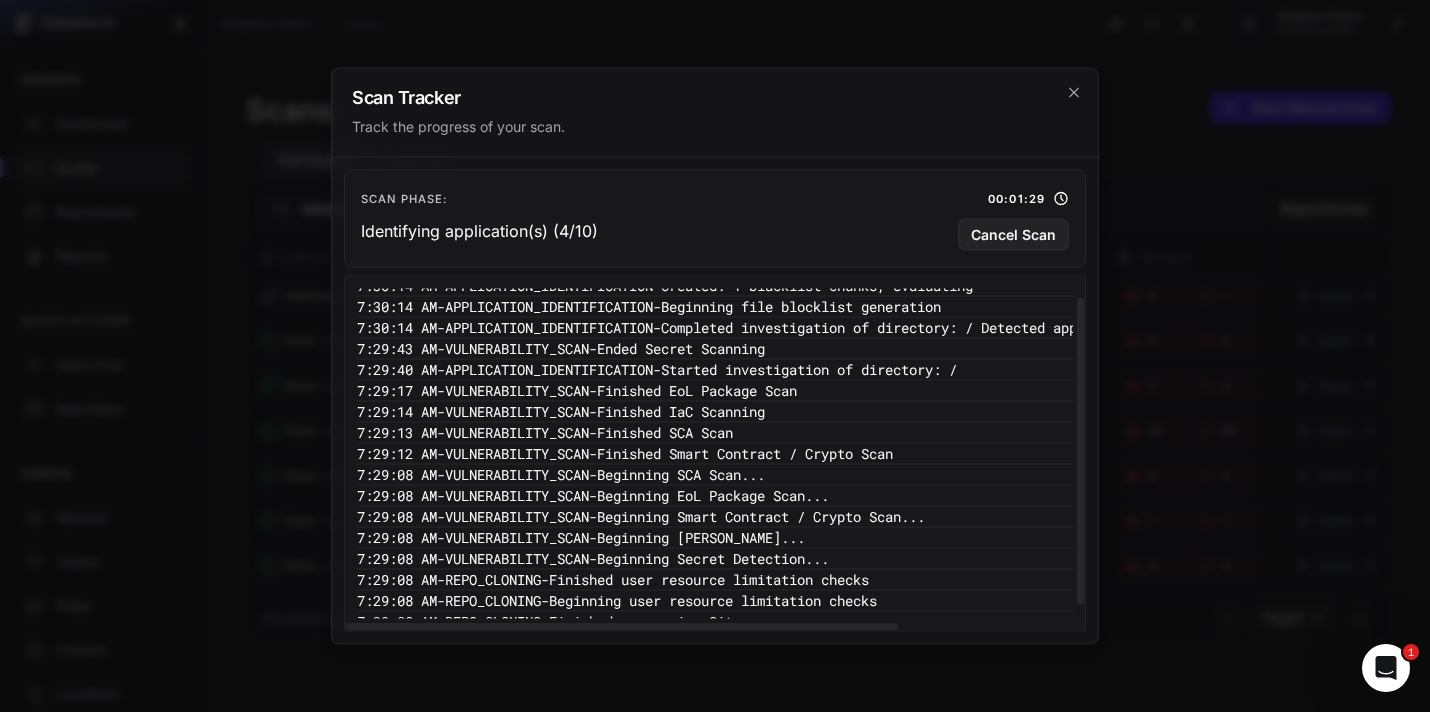 scroll, scrollTop: 0, scrollLeft: 0, axis: both 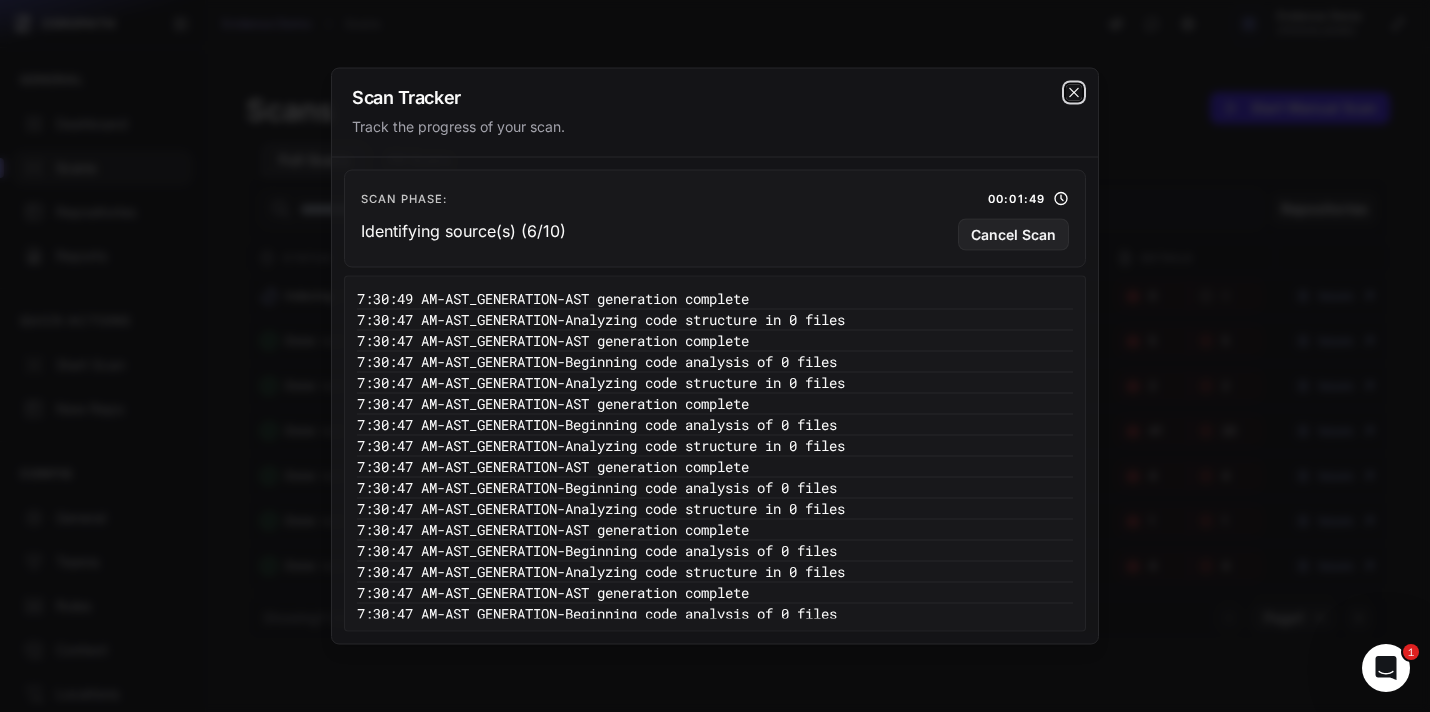 click 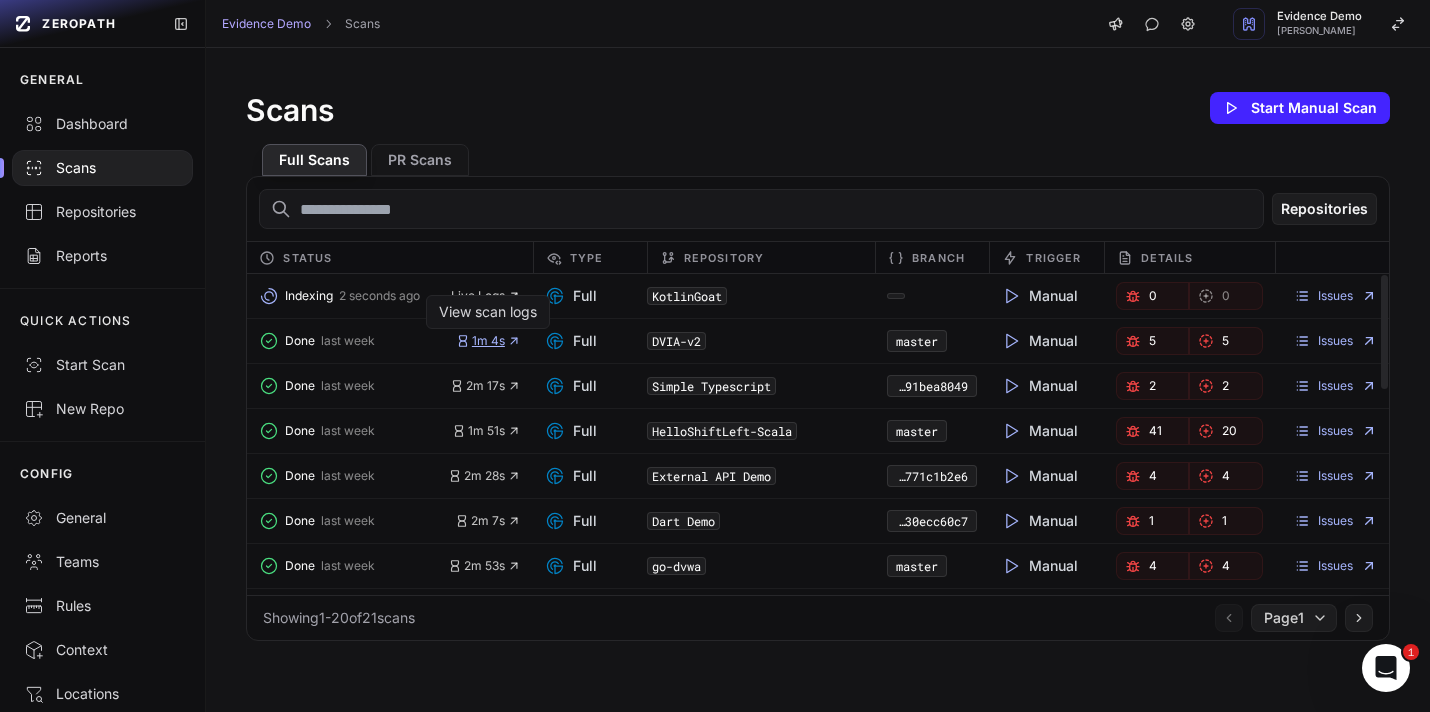 click 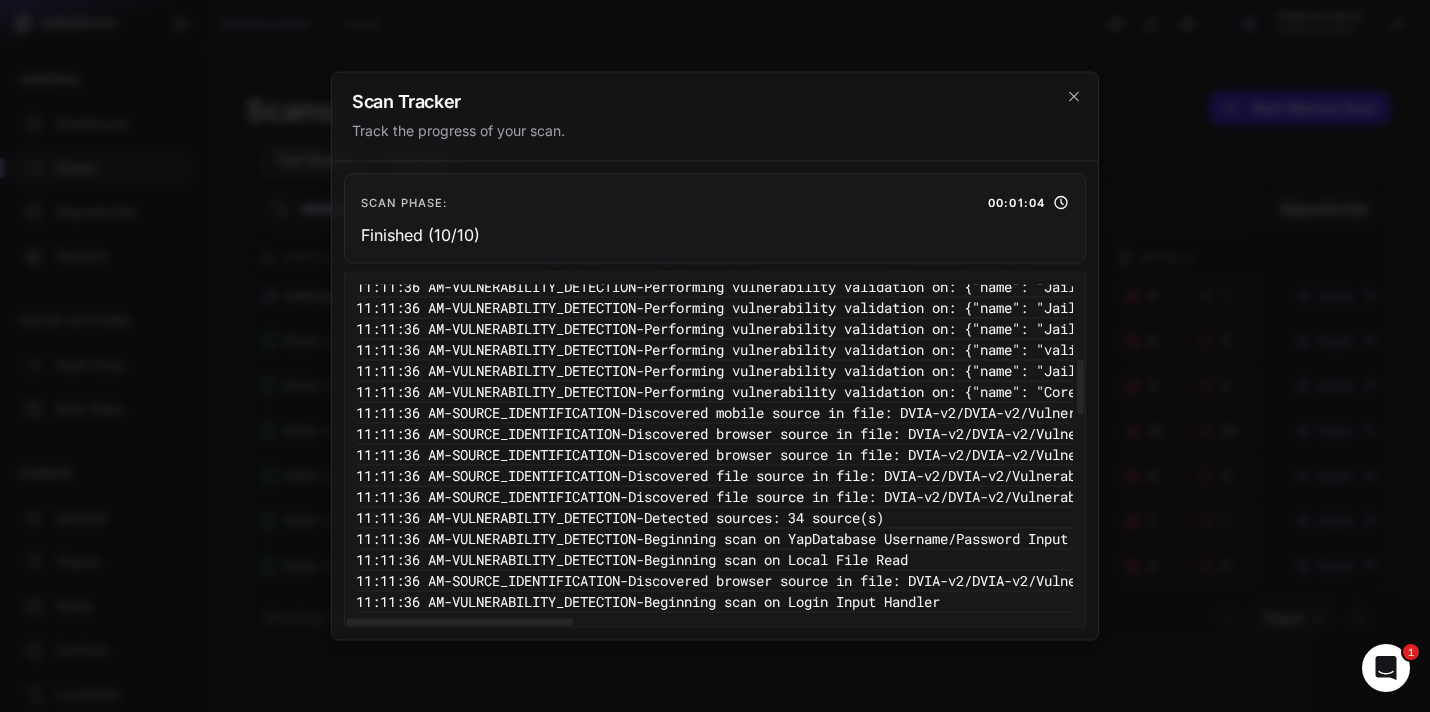 scroll, scrollTop: 515, scrollLeft: 1, axis: both 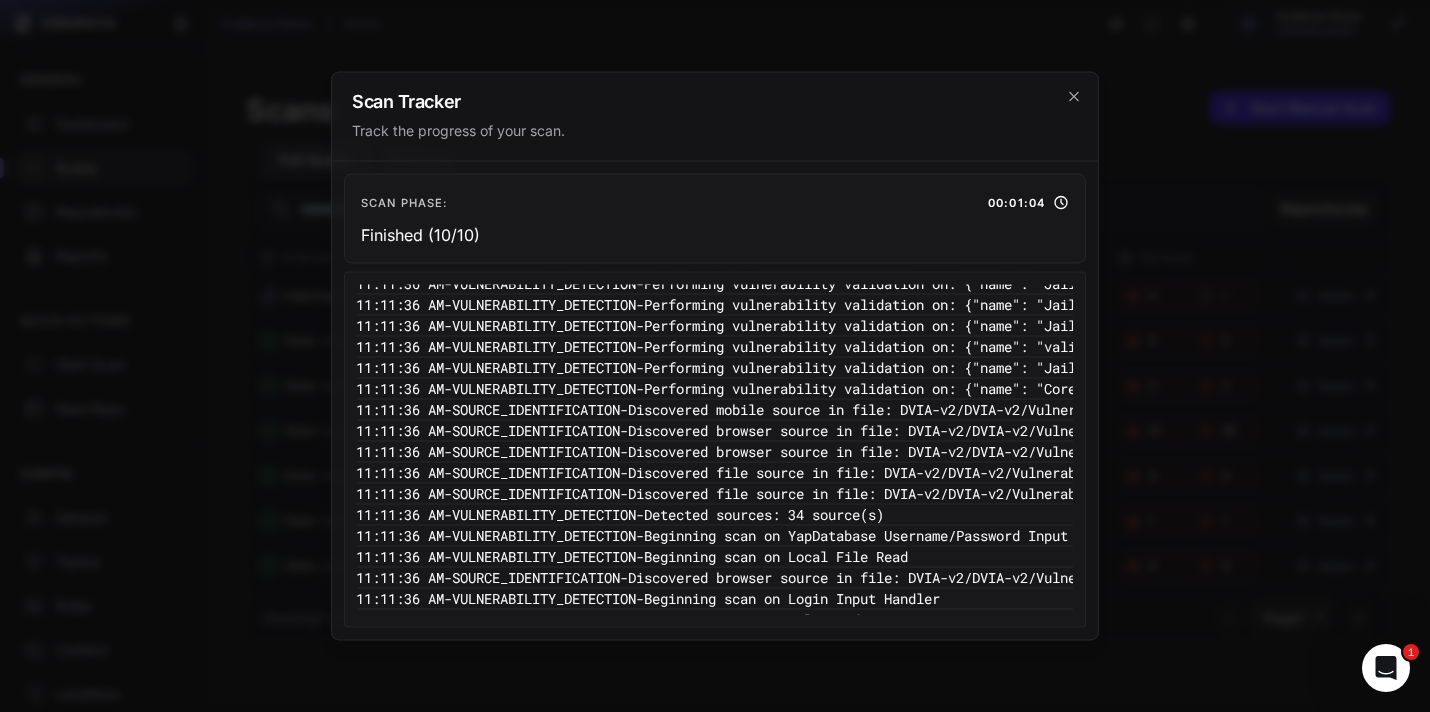 click on "Scan Tracker   Track the progress of your scan." at bounding box center [715, 117] 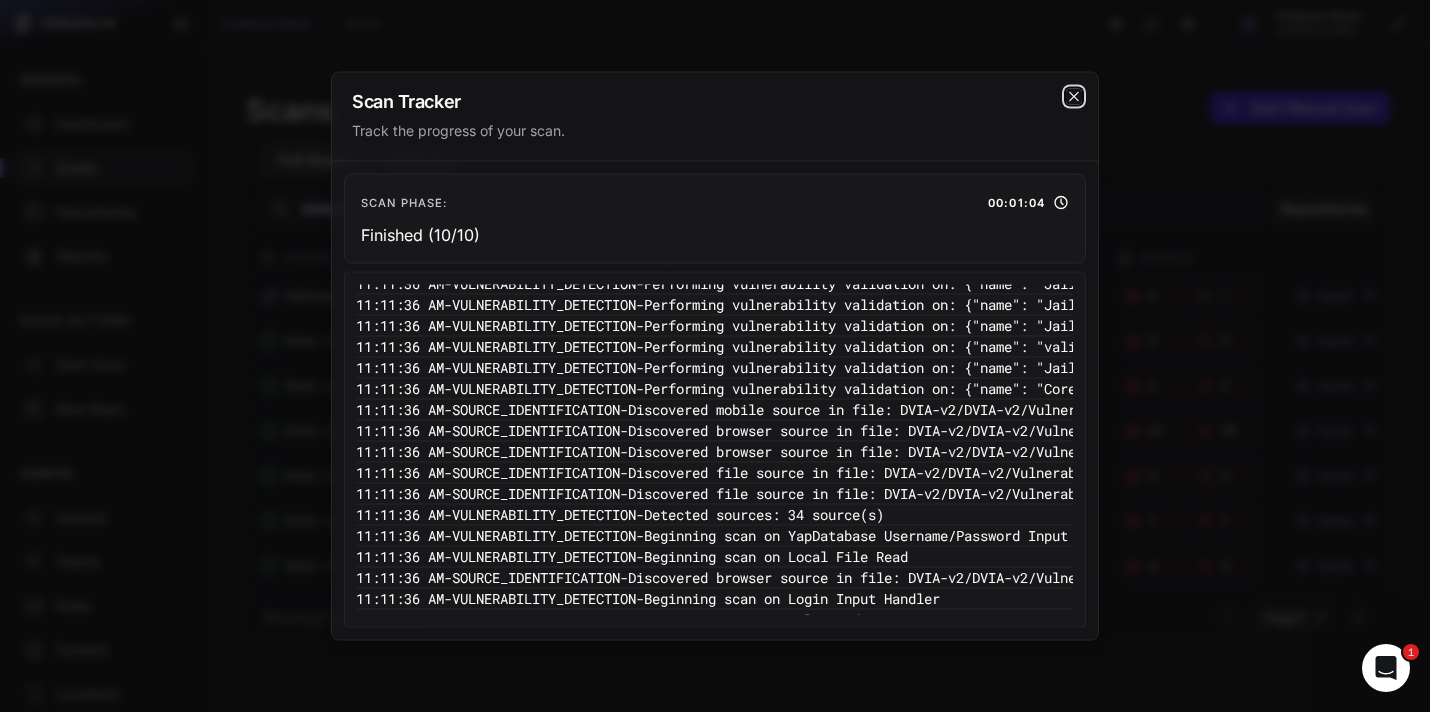 click 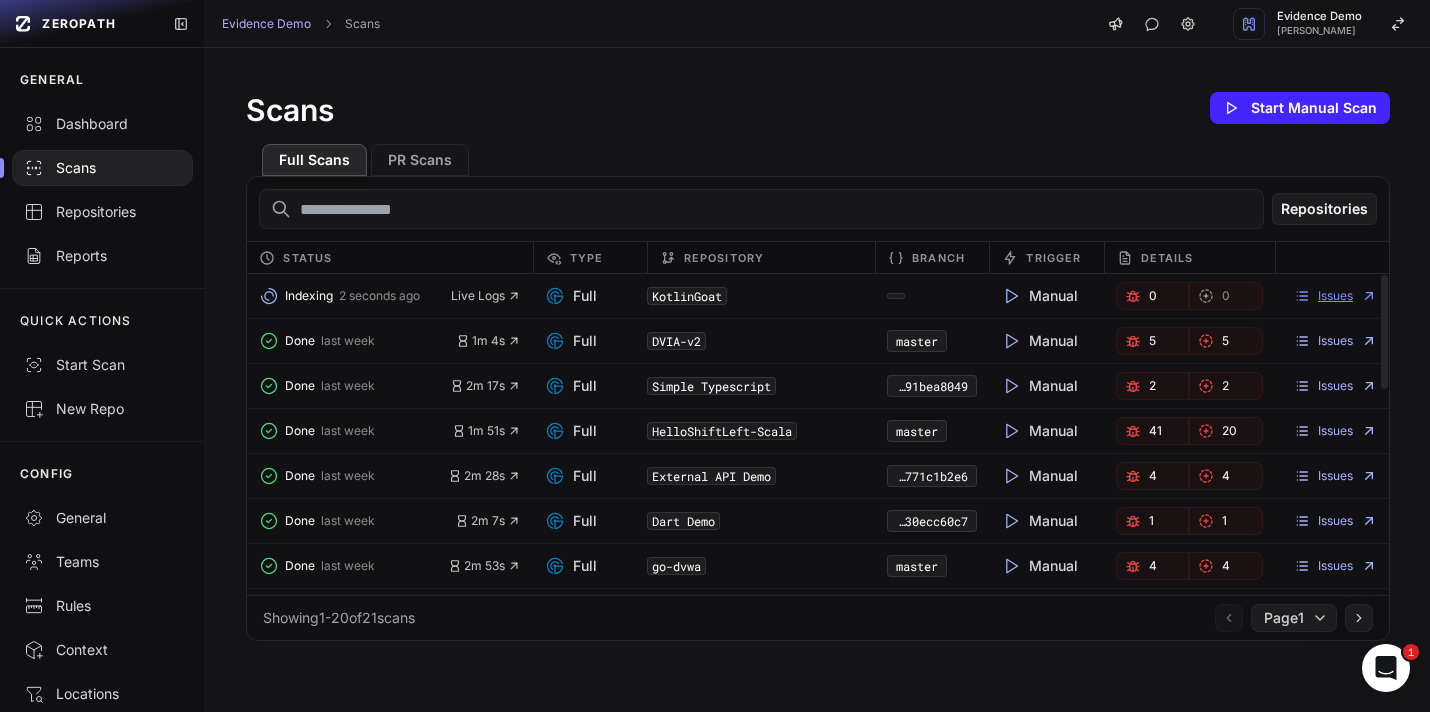 click on "Issues" at bounding box center (1335, 296) 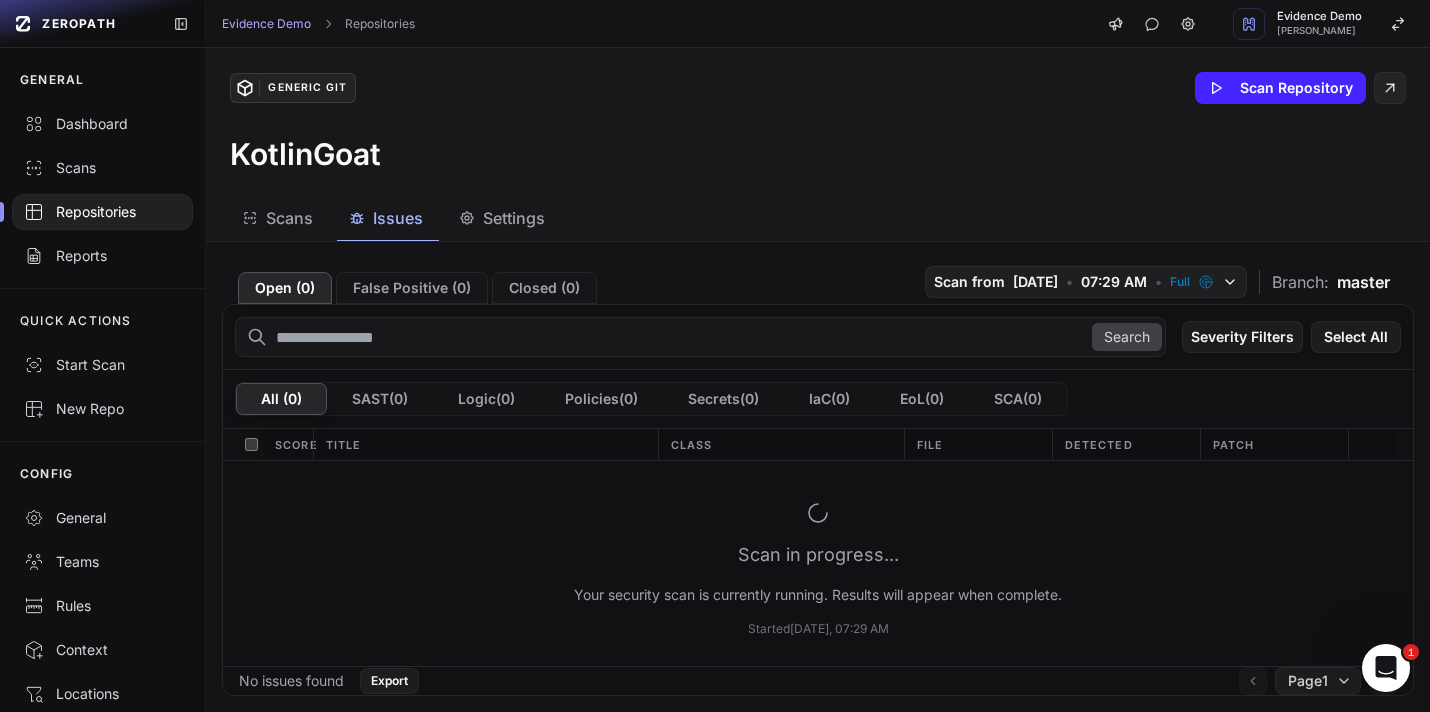 click on "Scans" at bounding box center (289, 218) 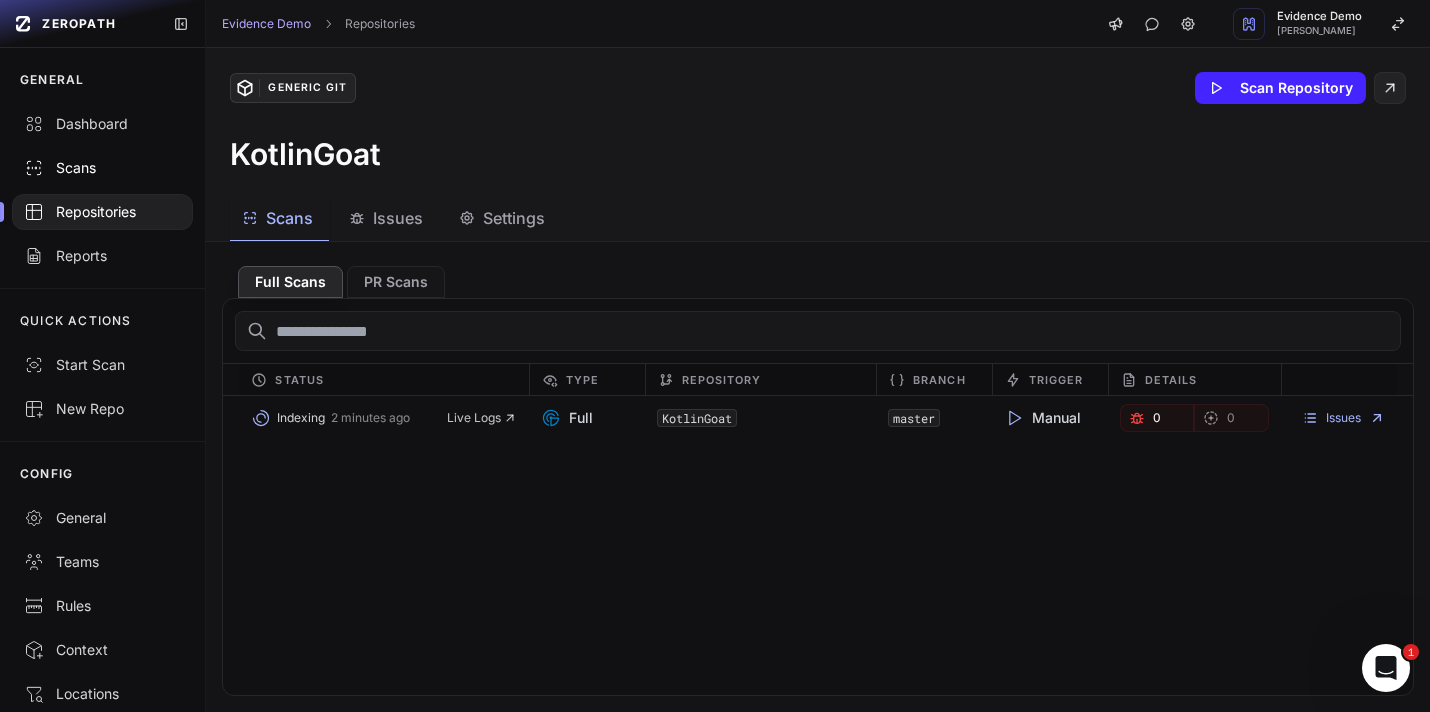 click on "Scans" at bounding box center [102, 168] 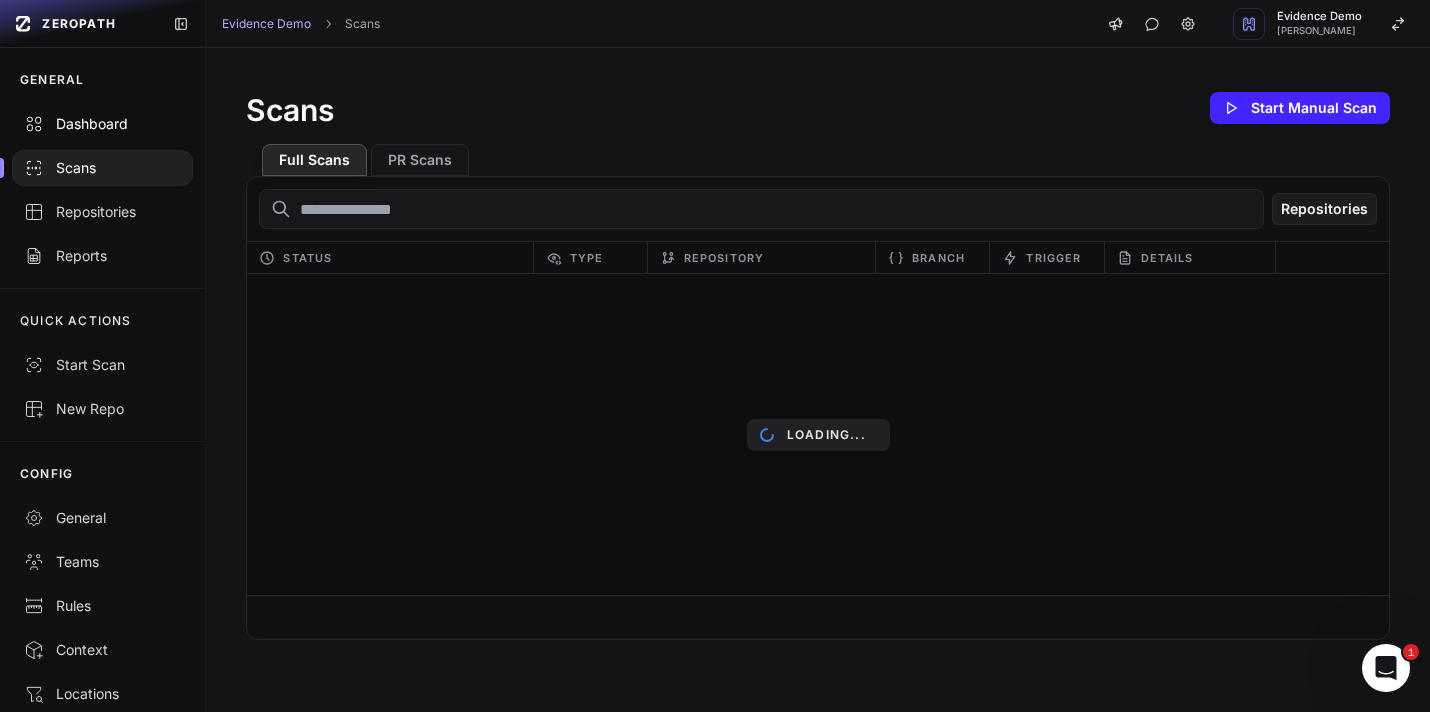 click on "Dashboard" at bounding box center (102, 124) 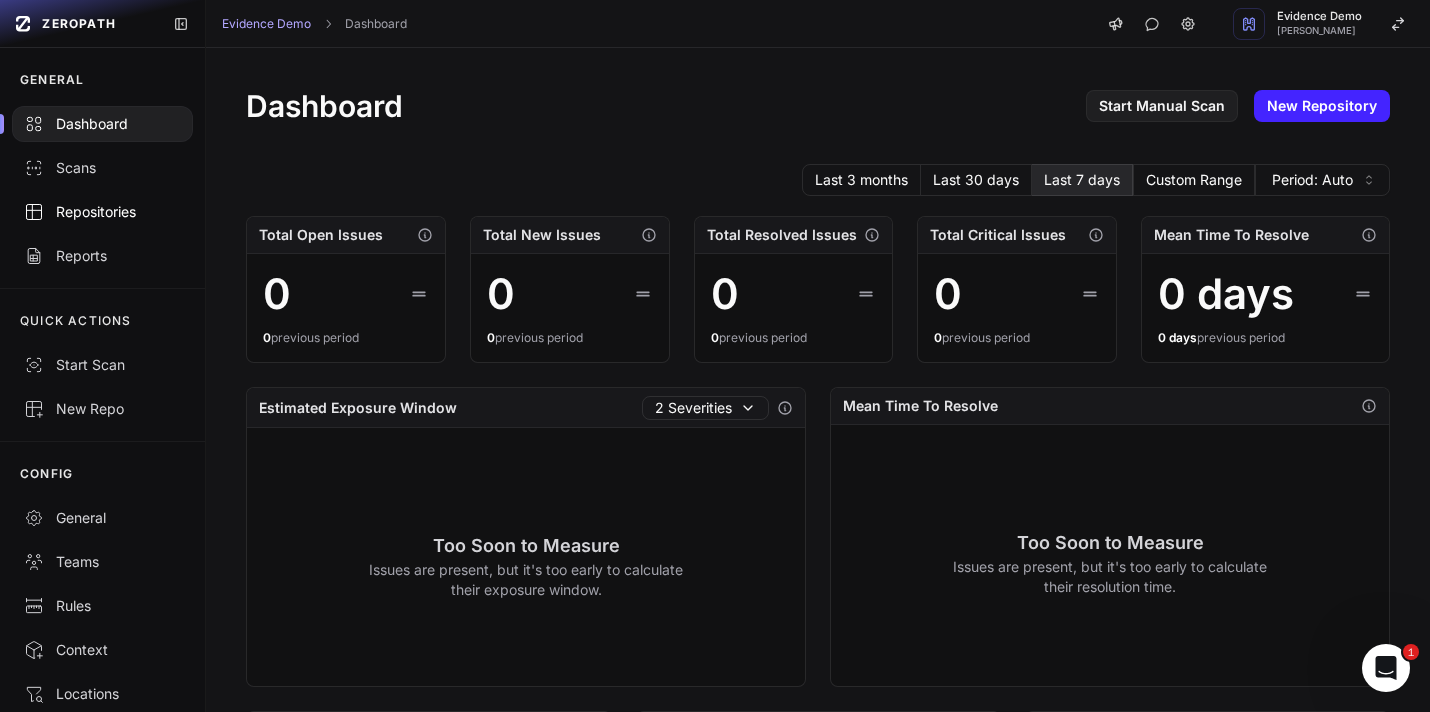 click on "Repositories" at bounding box center (102, 212) 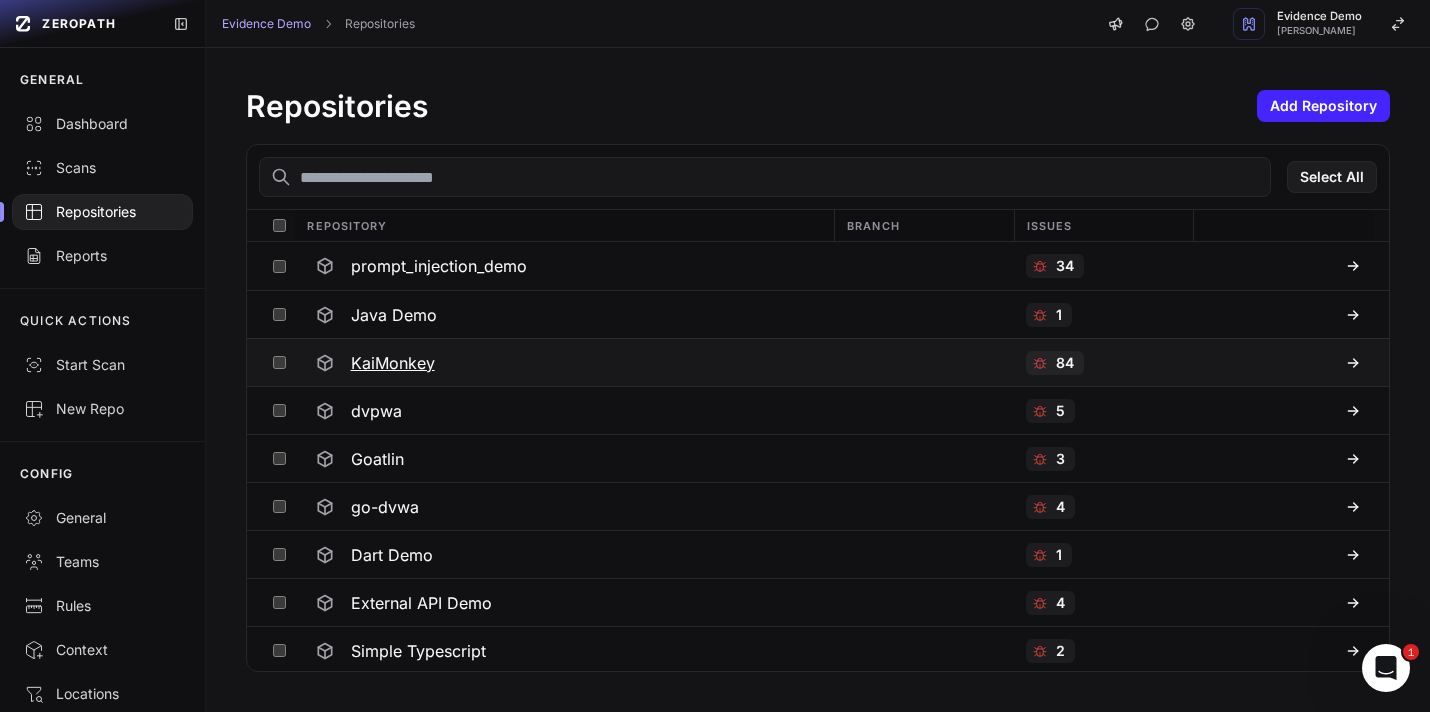 click on "84" at bounding box center [1065, 363] 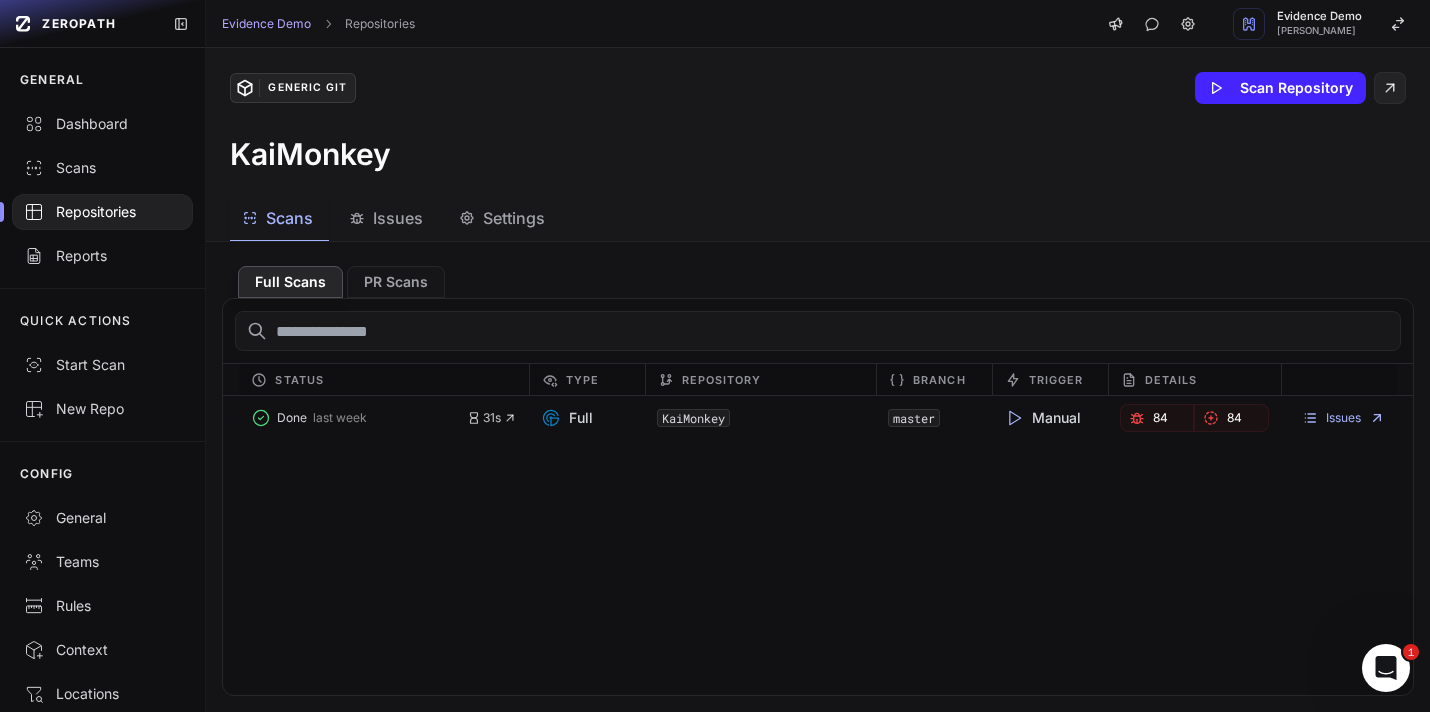 click on "Issues" at bounding box center [398, 218] 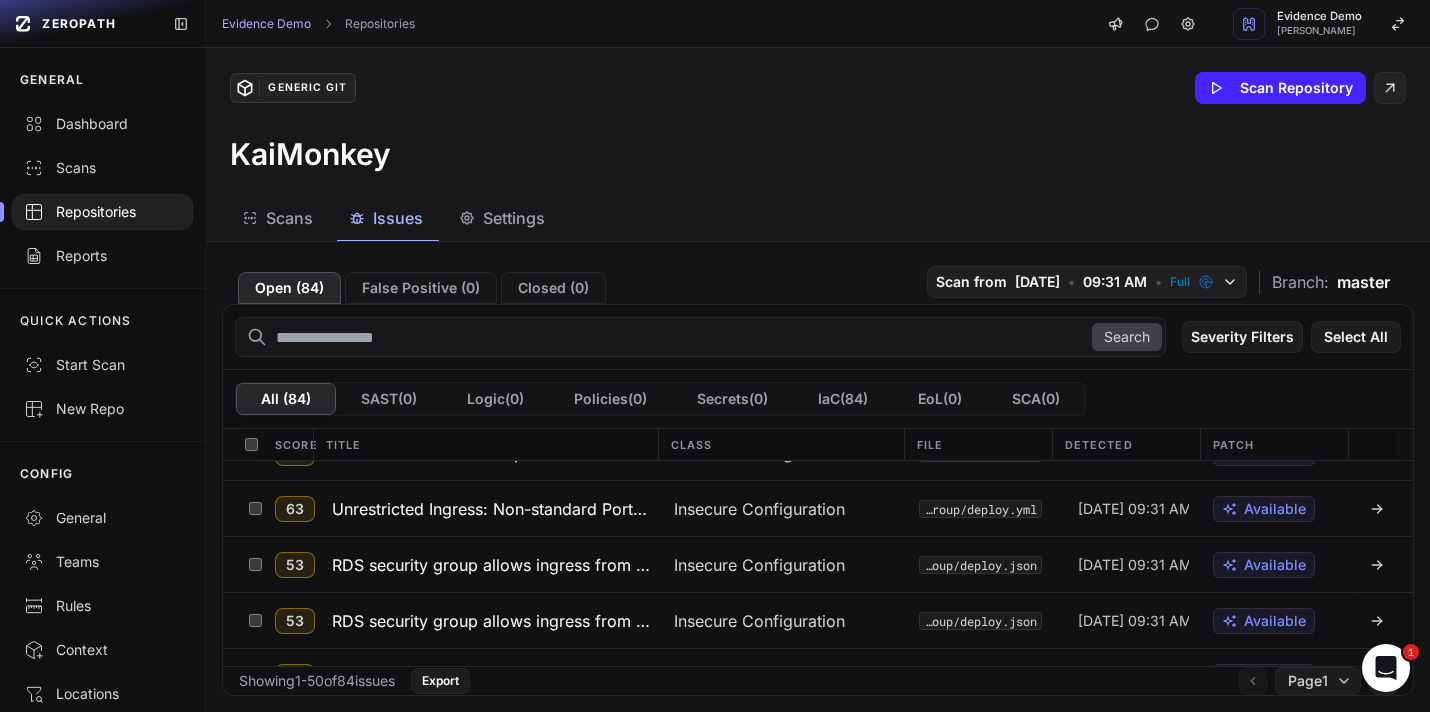 scroll, scrollTop: 545, scrollLeft: 0, axis: vertical 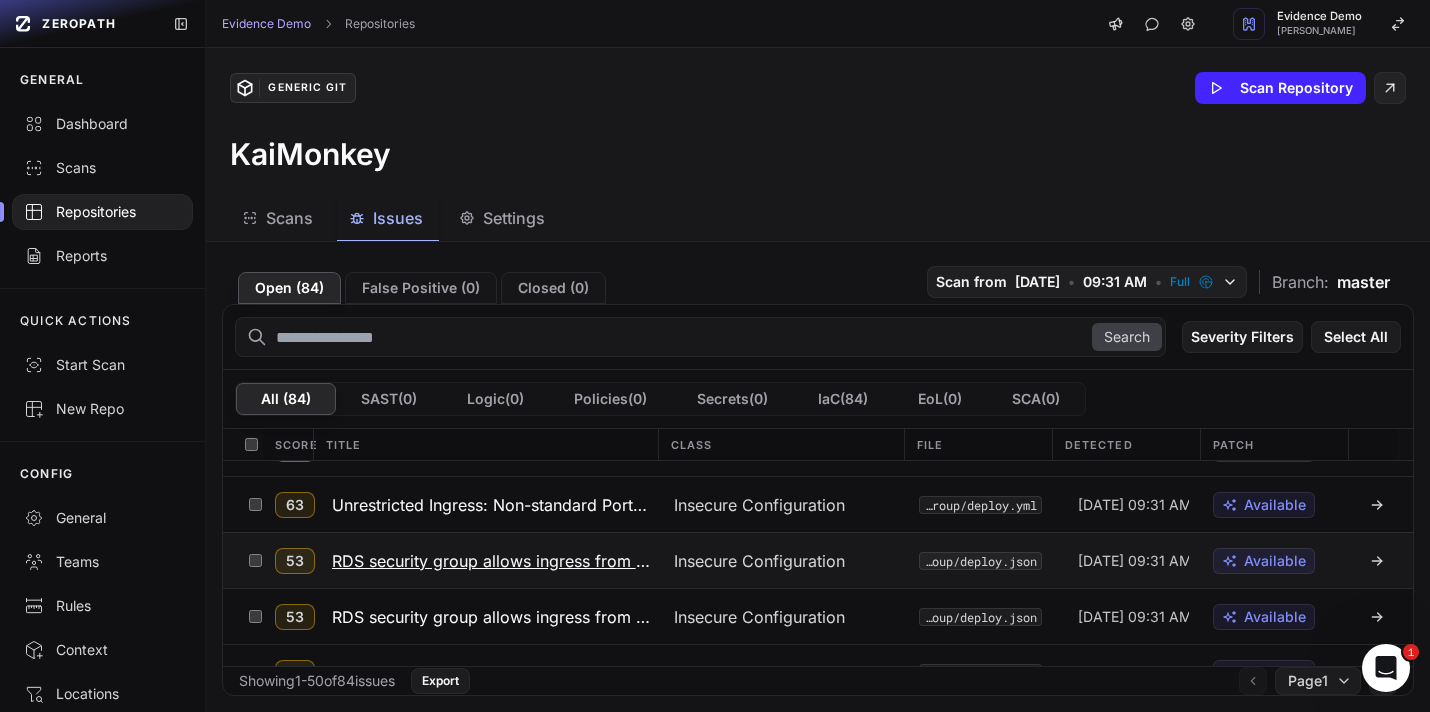 click on "RDS security group allows ingress from wide 10.0.0.0/24 network in deploy.json" at bounding box center (491, 561) 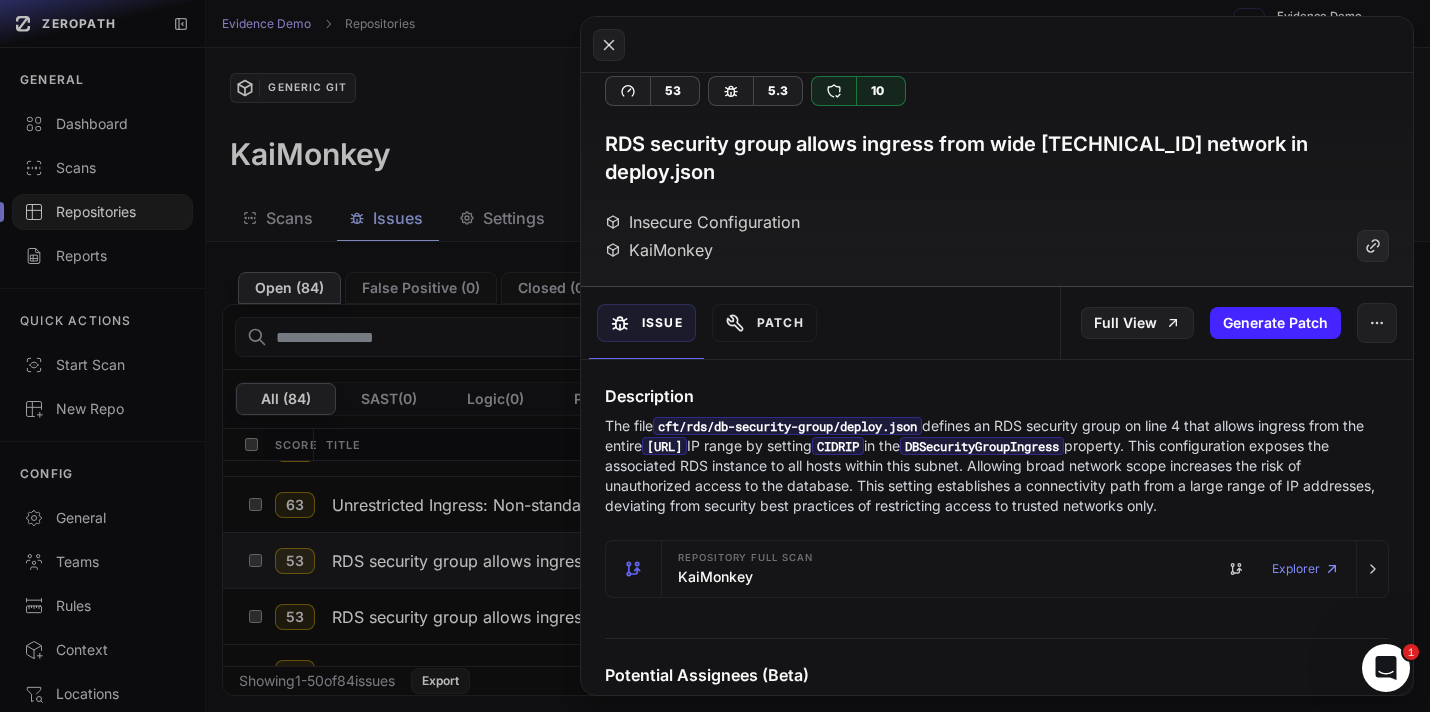 scroll, scrollTop: 24, scrollLeft: 0, axis: vertical 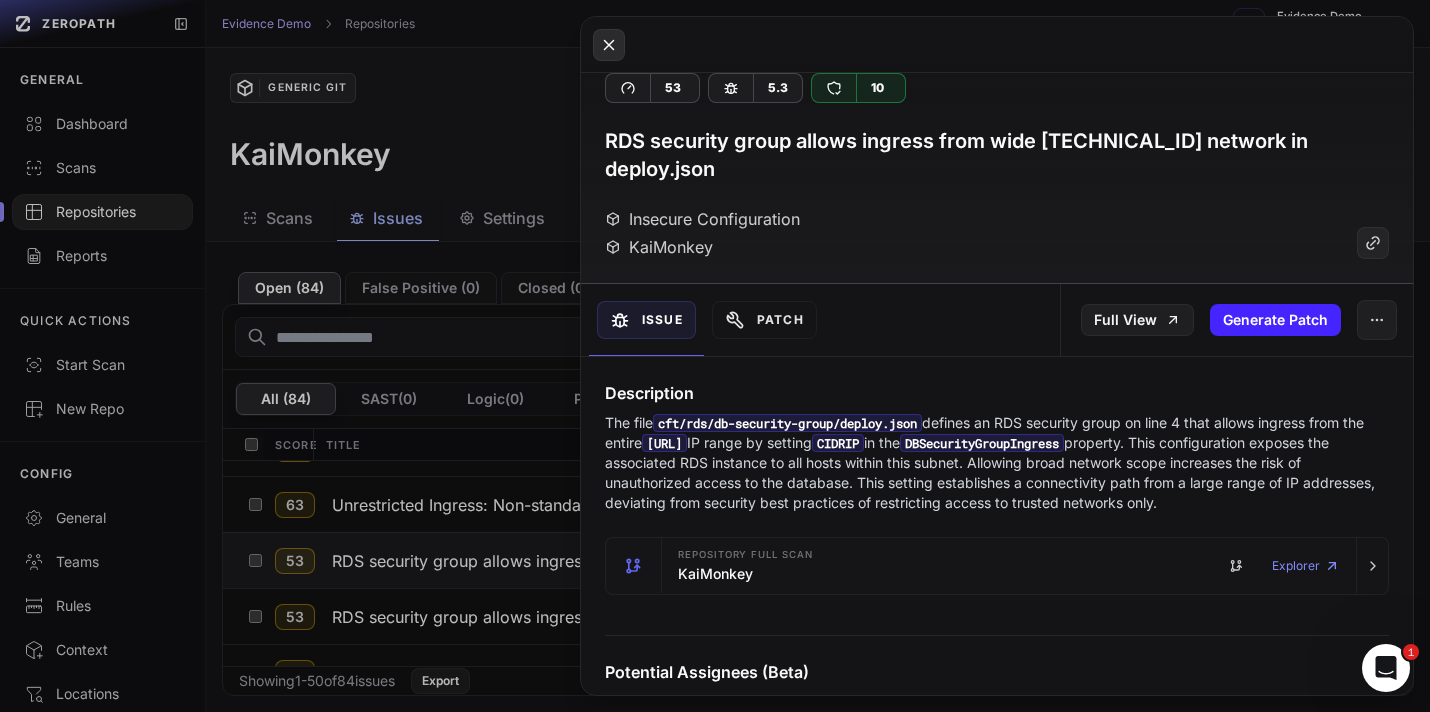 click 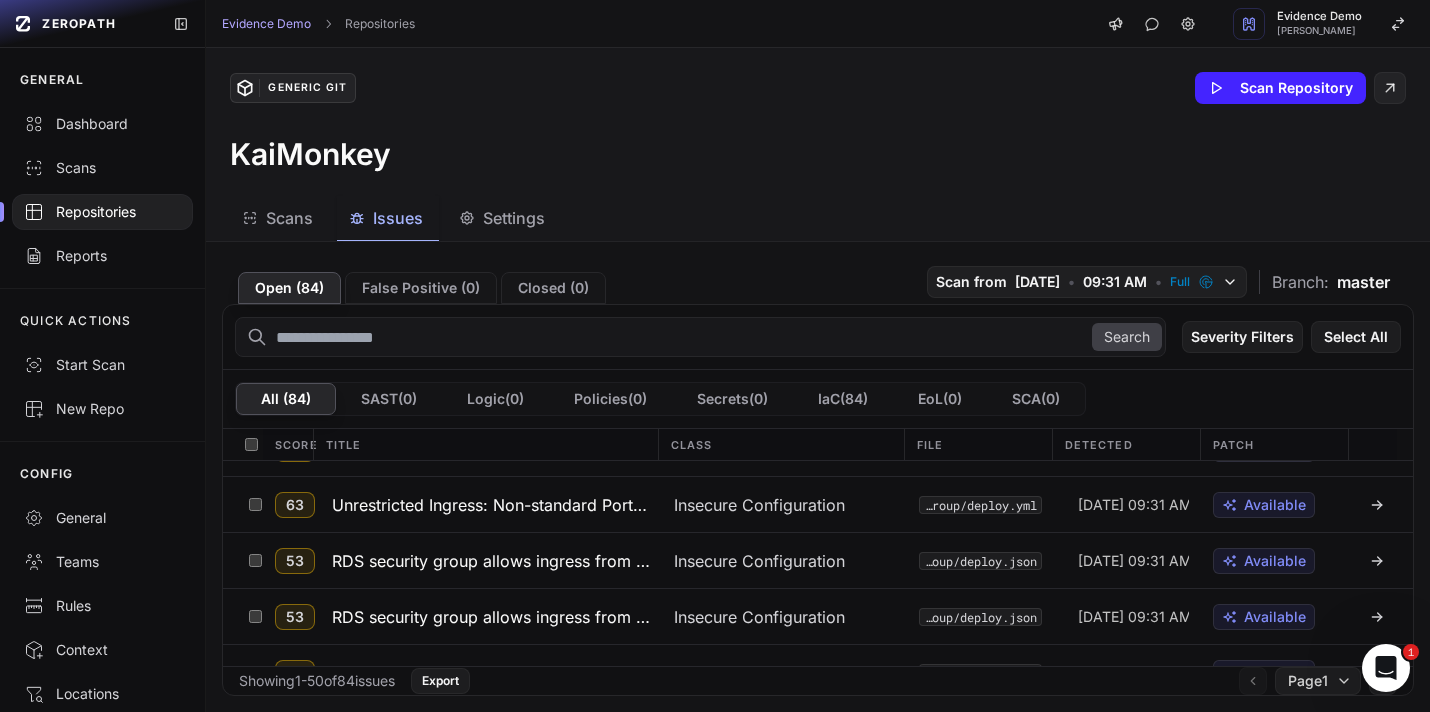 click on "Repositories" at bounding box center (102, 212) 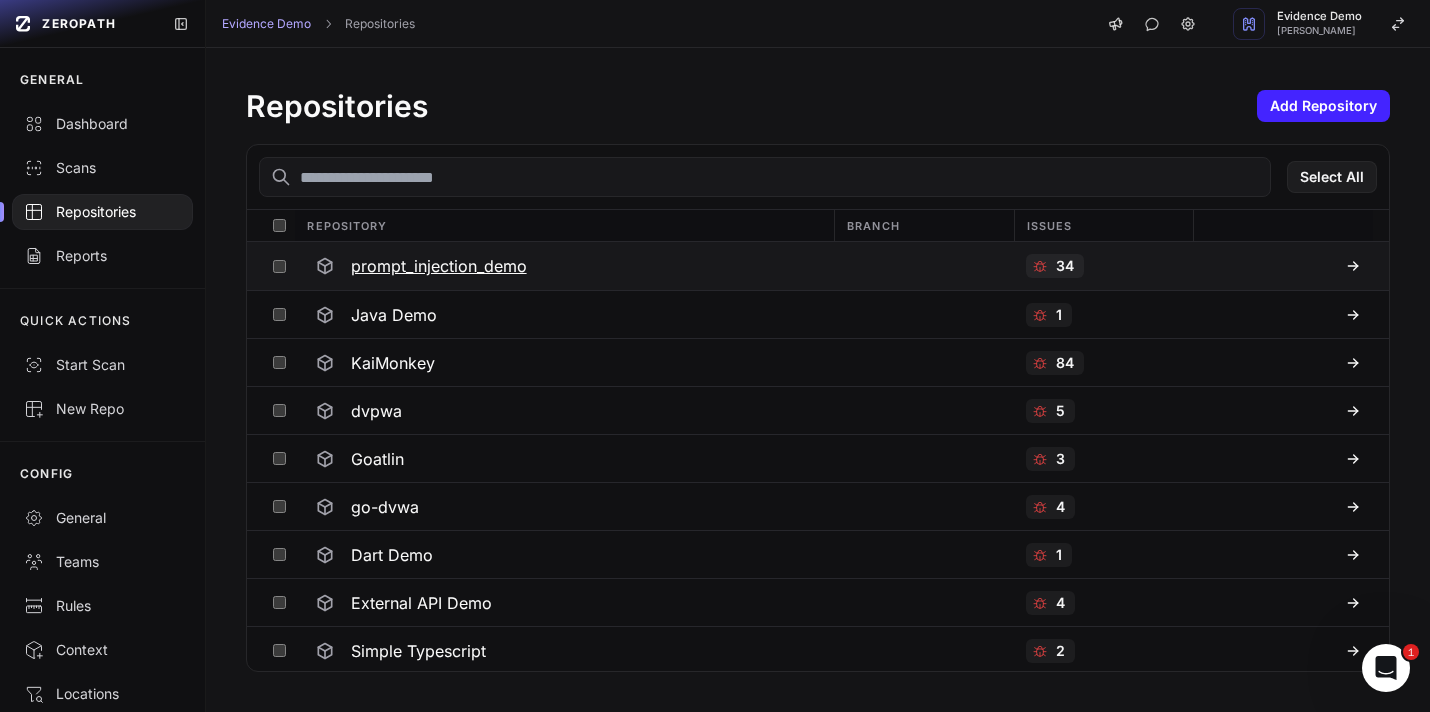 click on "34" at bounding box center (1065, 266) 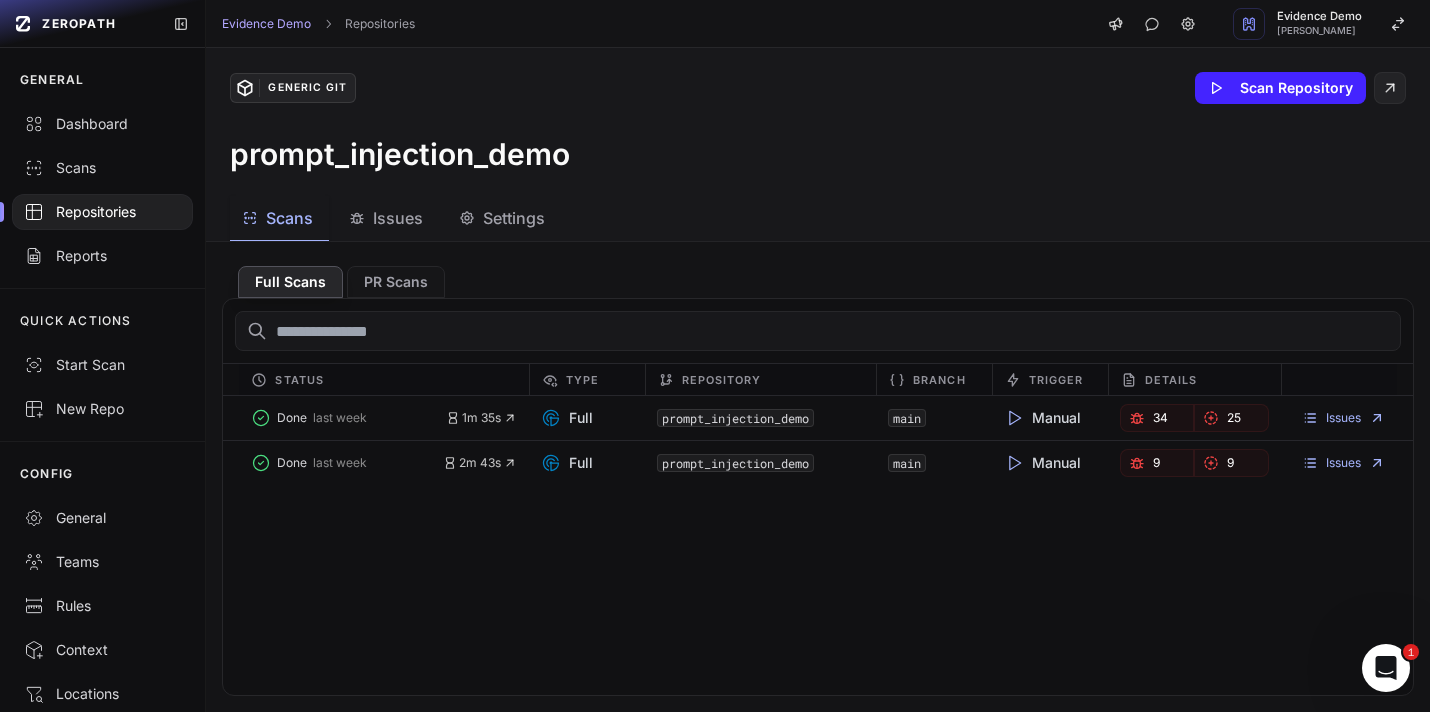 click on "Issues" at bounding box center (398, 218) 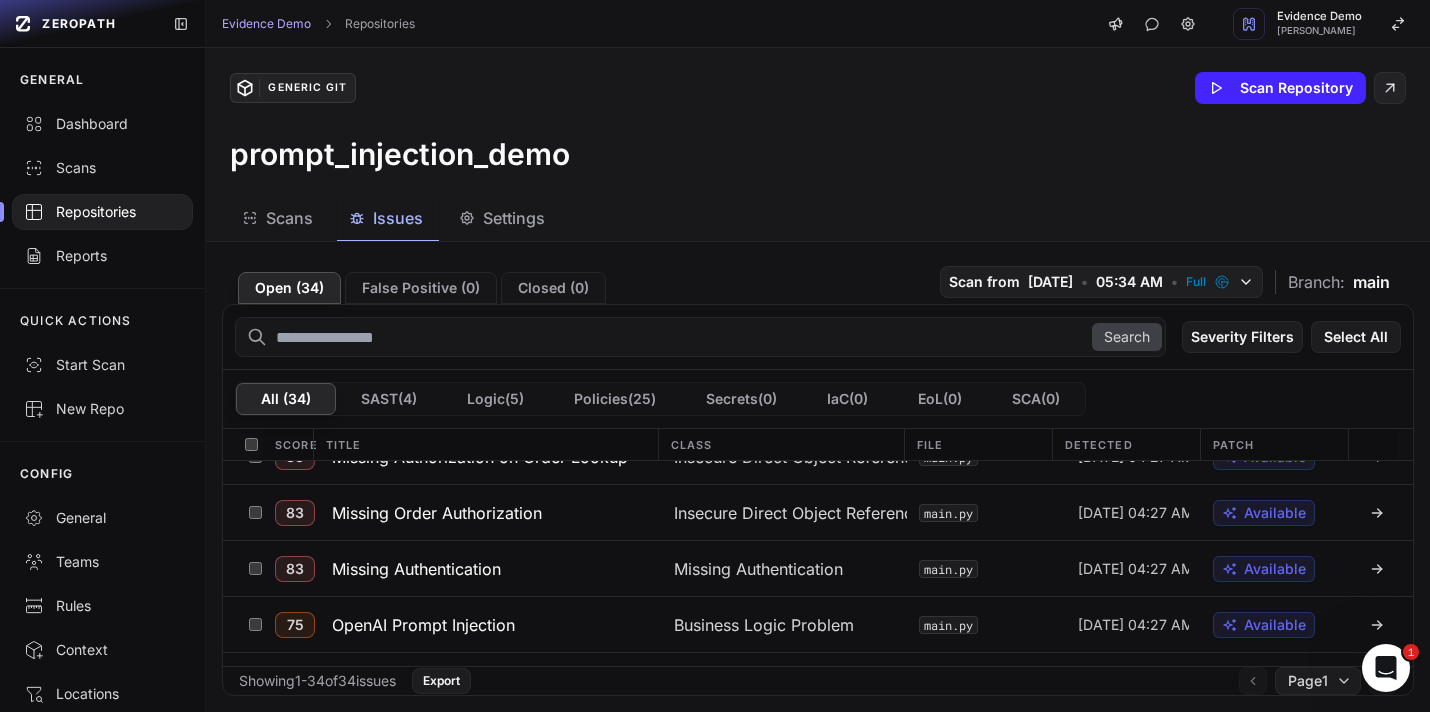 scroll, scrollTop: 49, scrollLeft: 0, axis: vertical 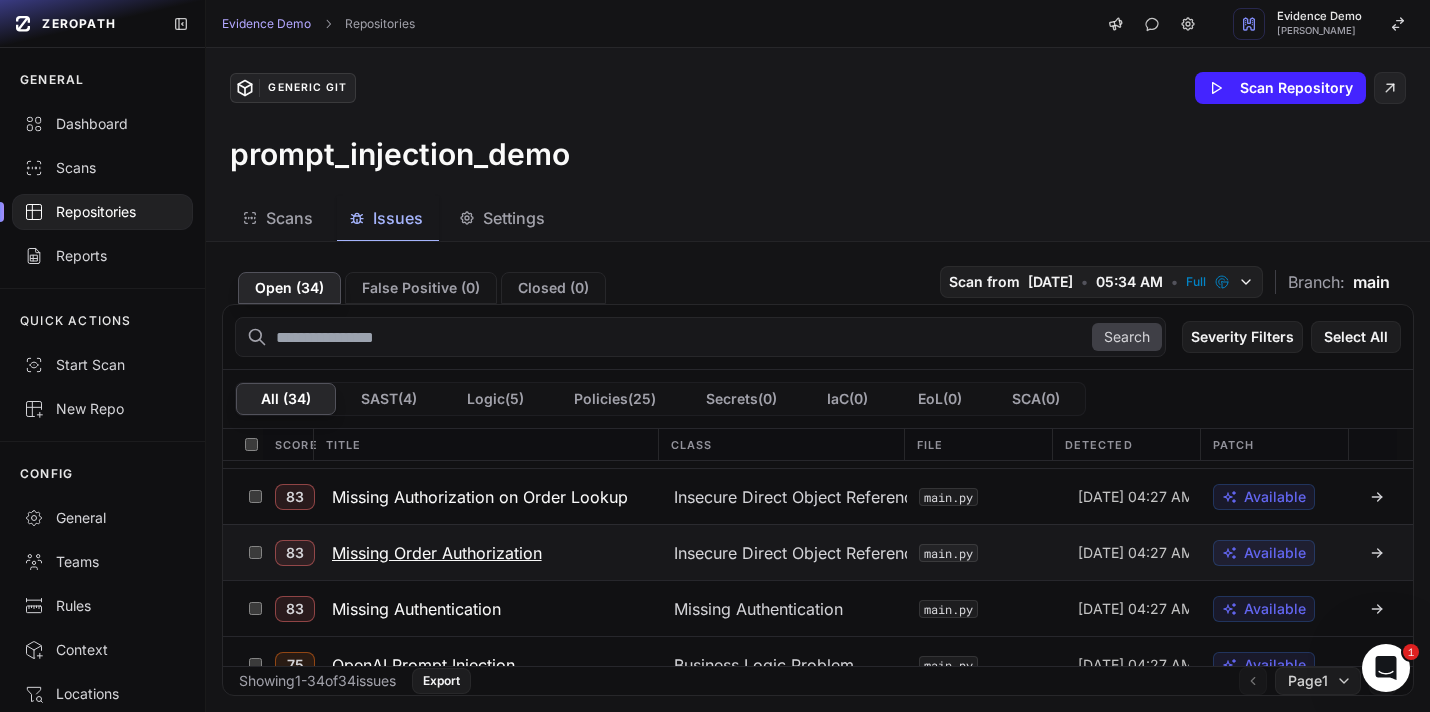 click on "Missing Order Authorization" at bounding box center [437, 553] 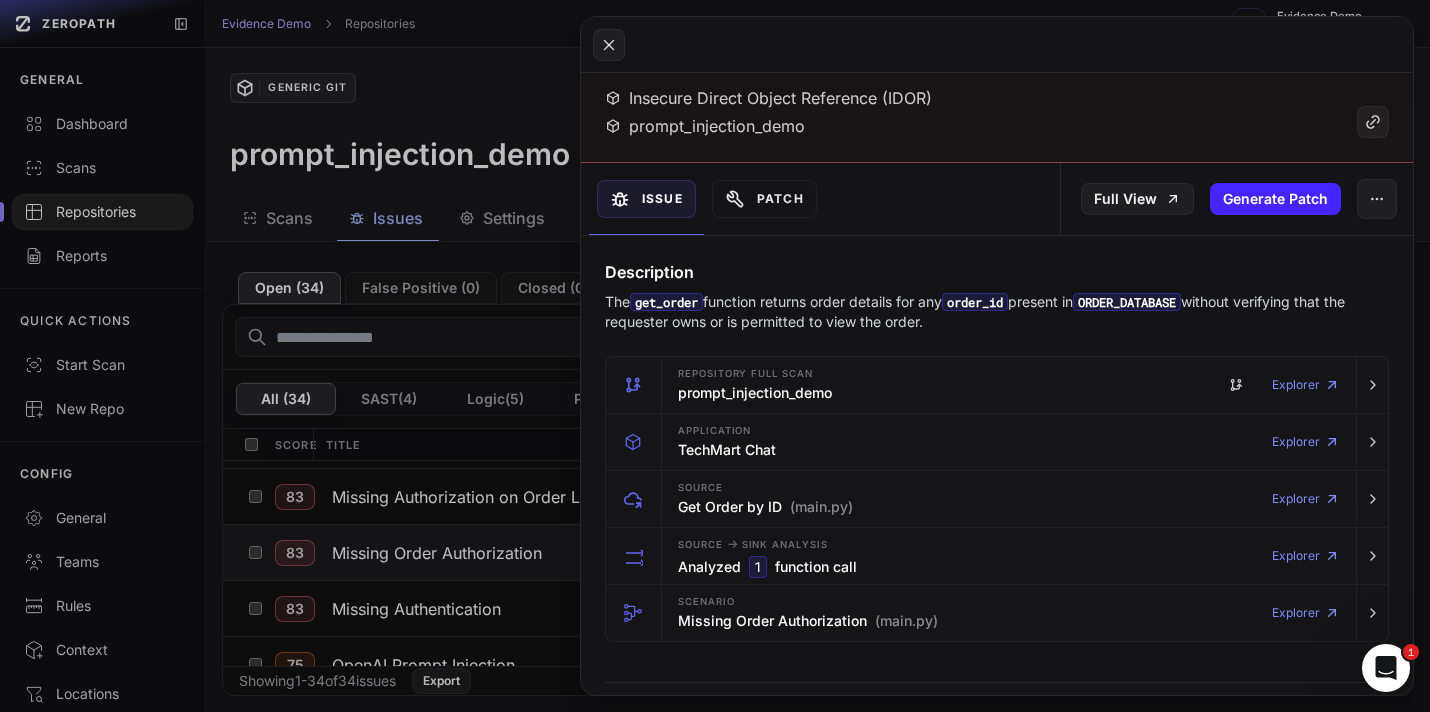 scroll, scrollTop: 118, scrollLeft: 0, axis: vertical 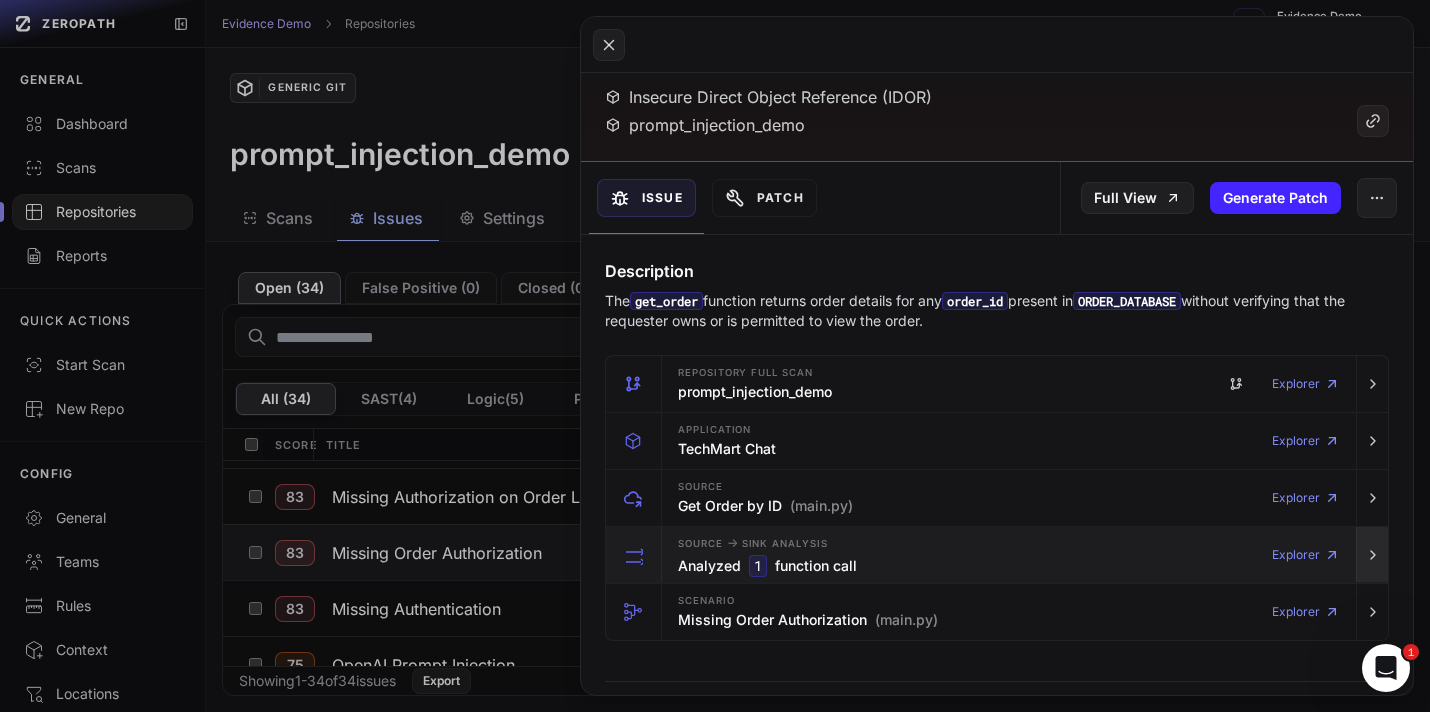 click 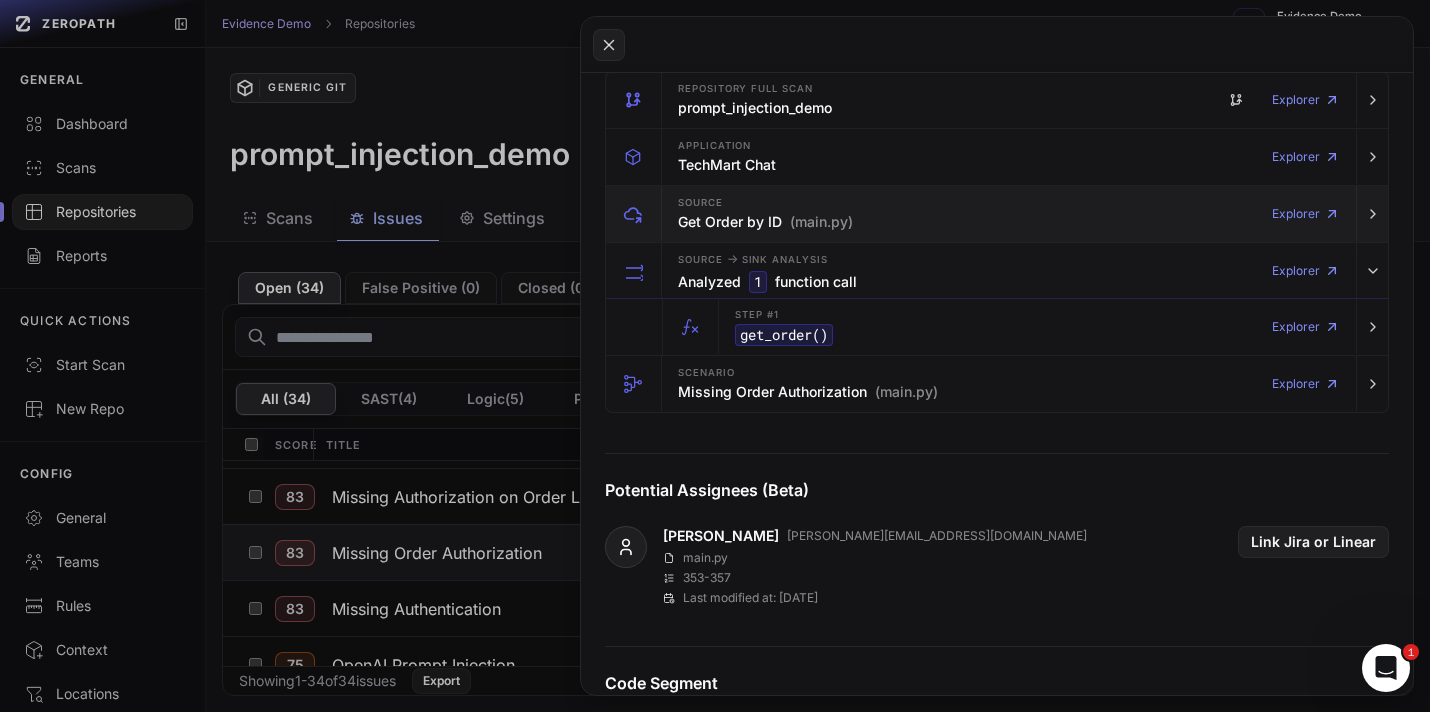 scroll, scrollTop: 403, scrollLeft: 0, axis: vertical 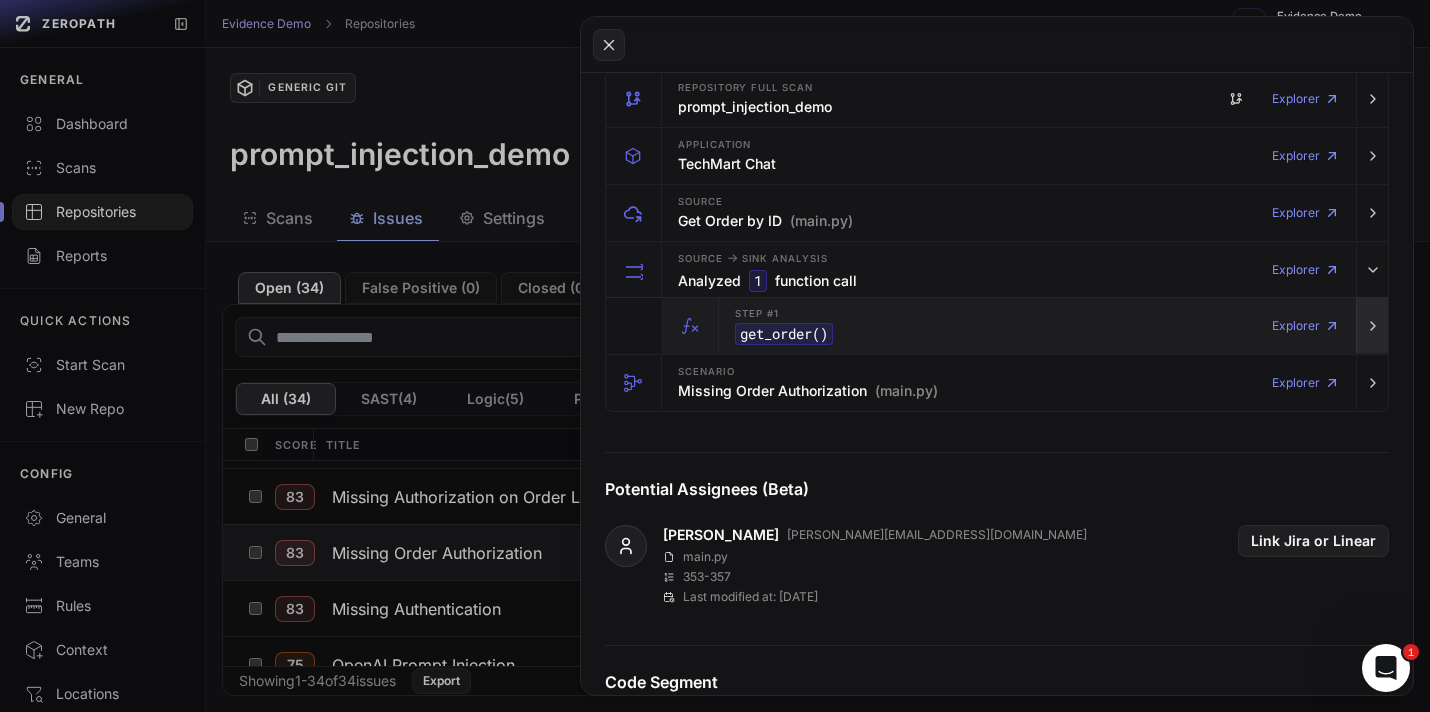click 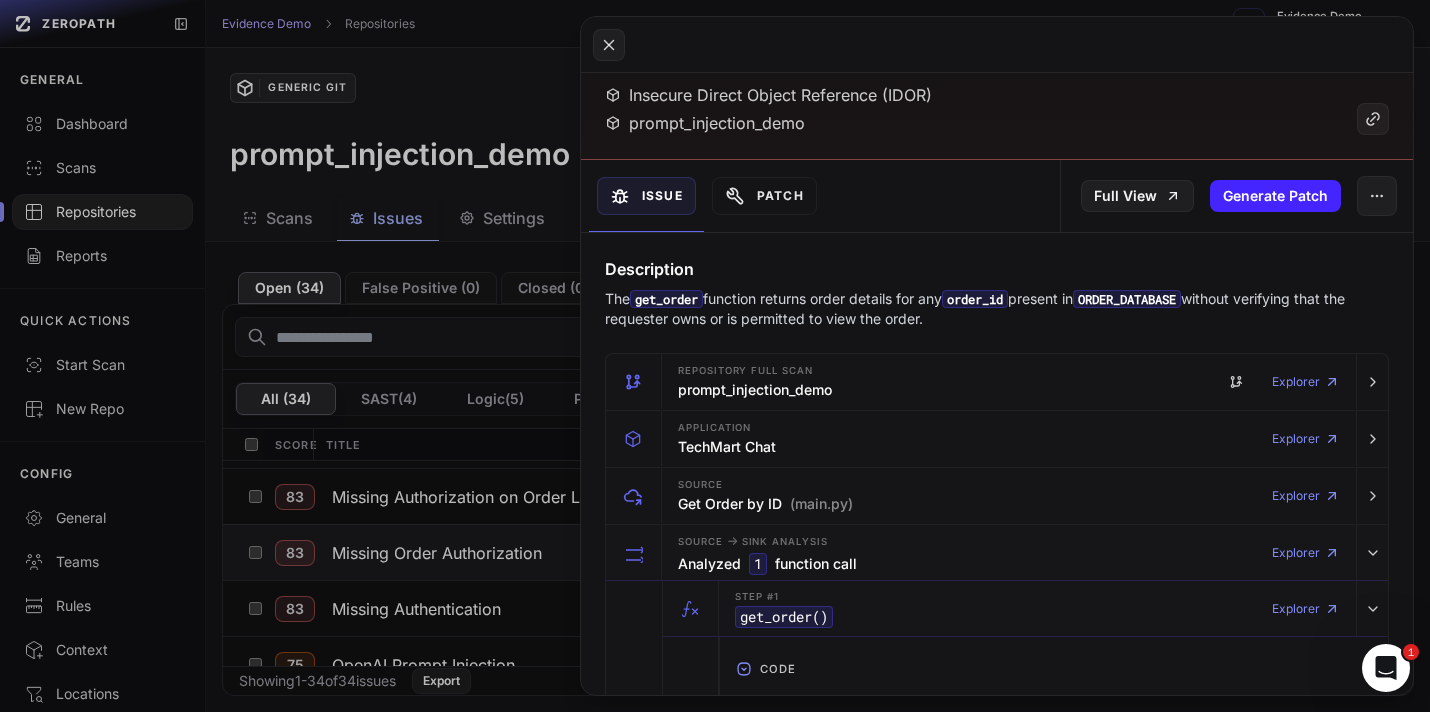 scroll, scrollTop: 0, scrollLeft: 0, axis: both 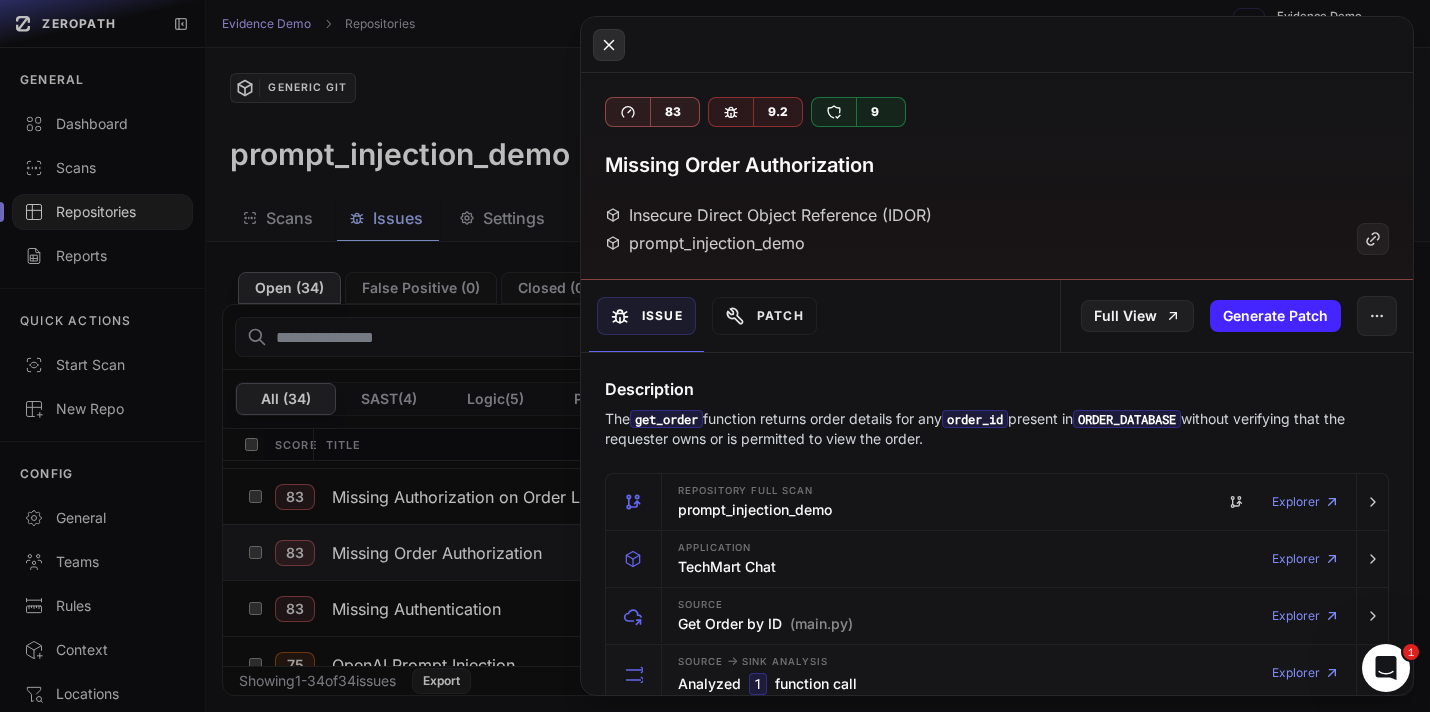 click 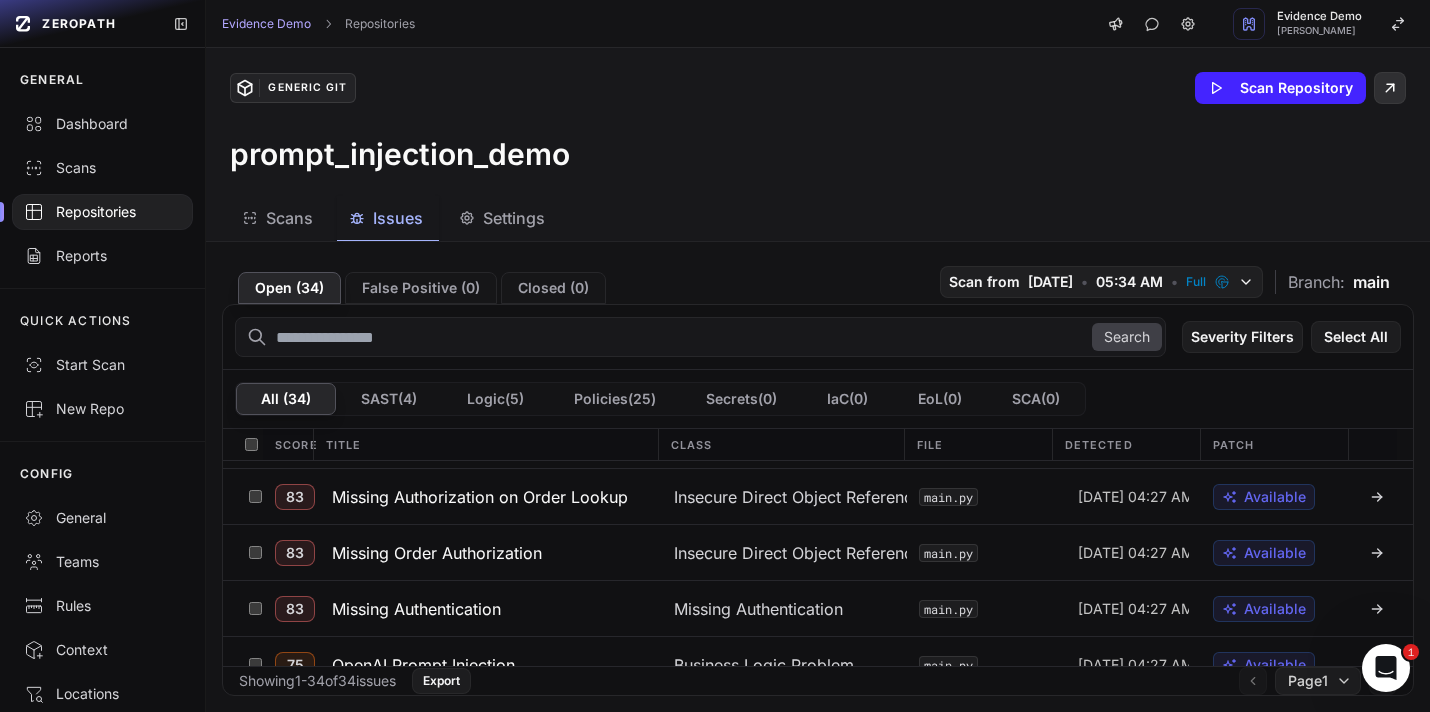 click 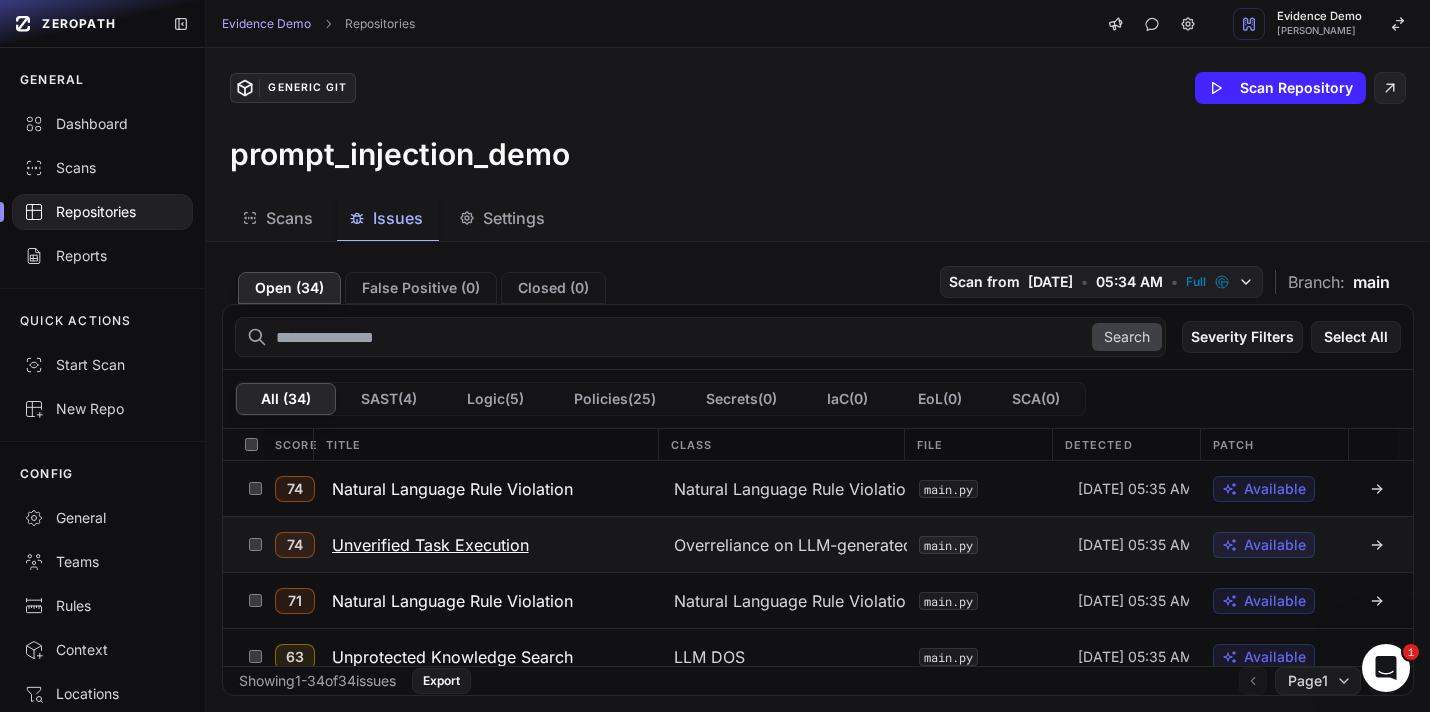 scroll, scrollTop: 391, scrollLeft: 0, axis: vertical 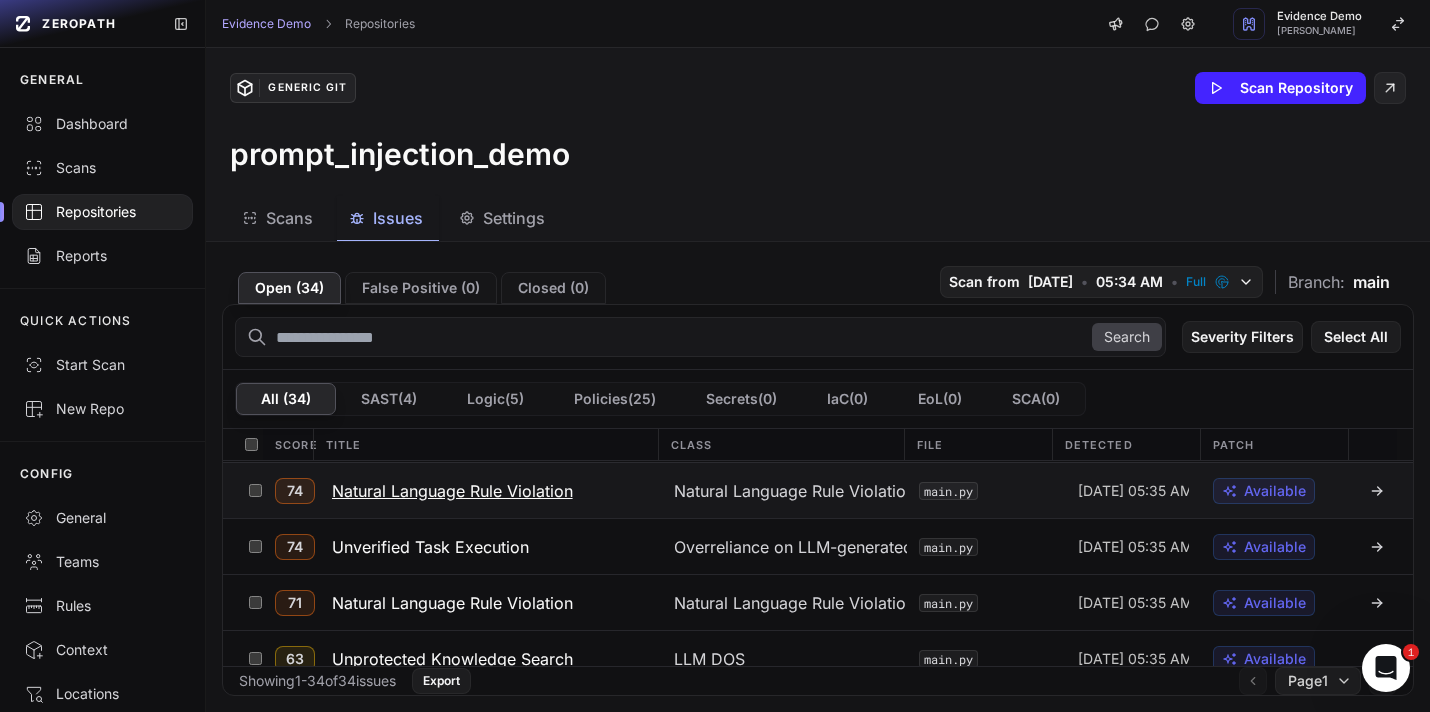 click on "Natural Language Rule Violation" at bounding box center (452, 491) 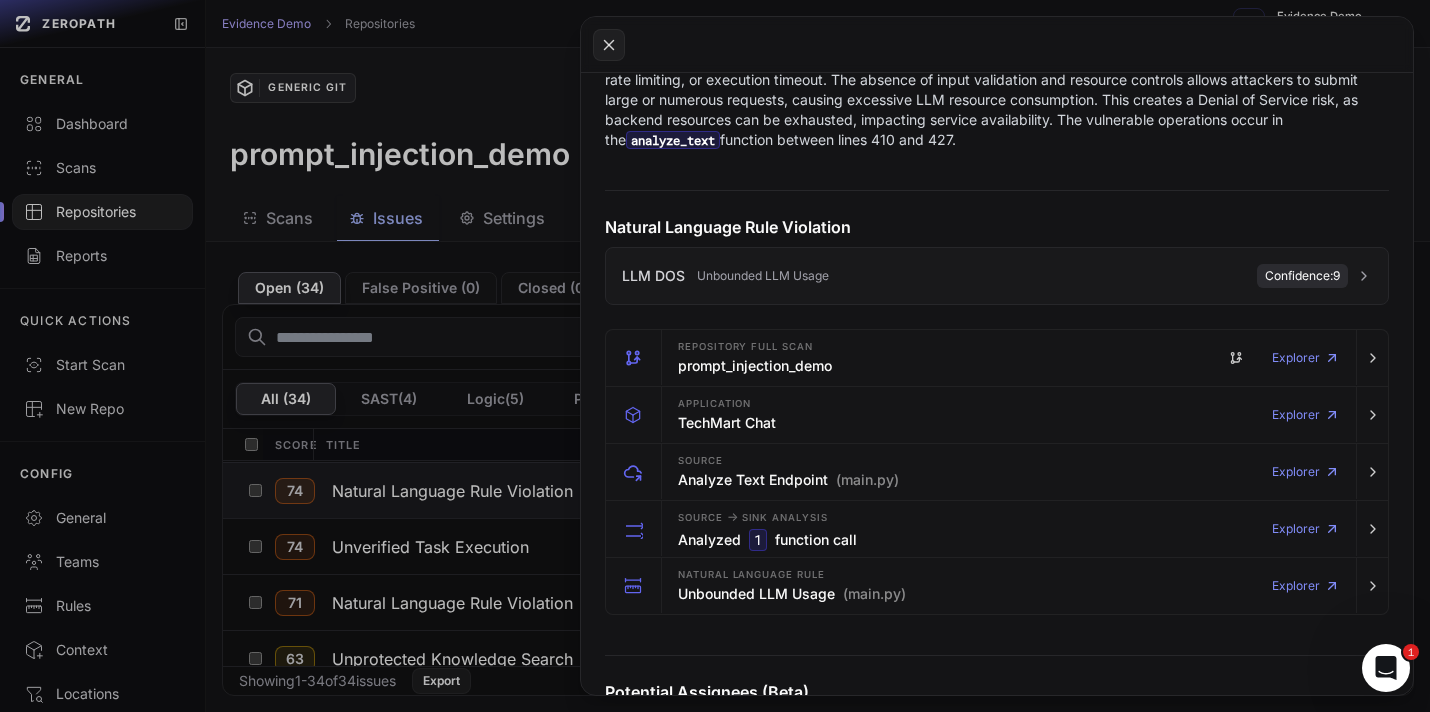 scroll, scrollTop: 380, scrollLeft: 0, axis: vertical 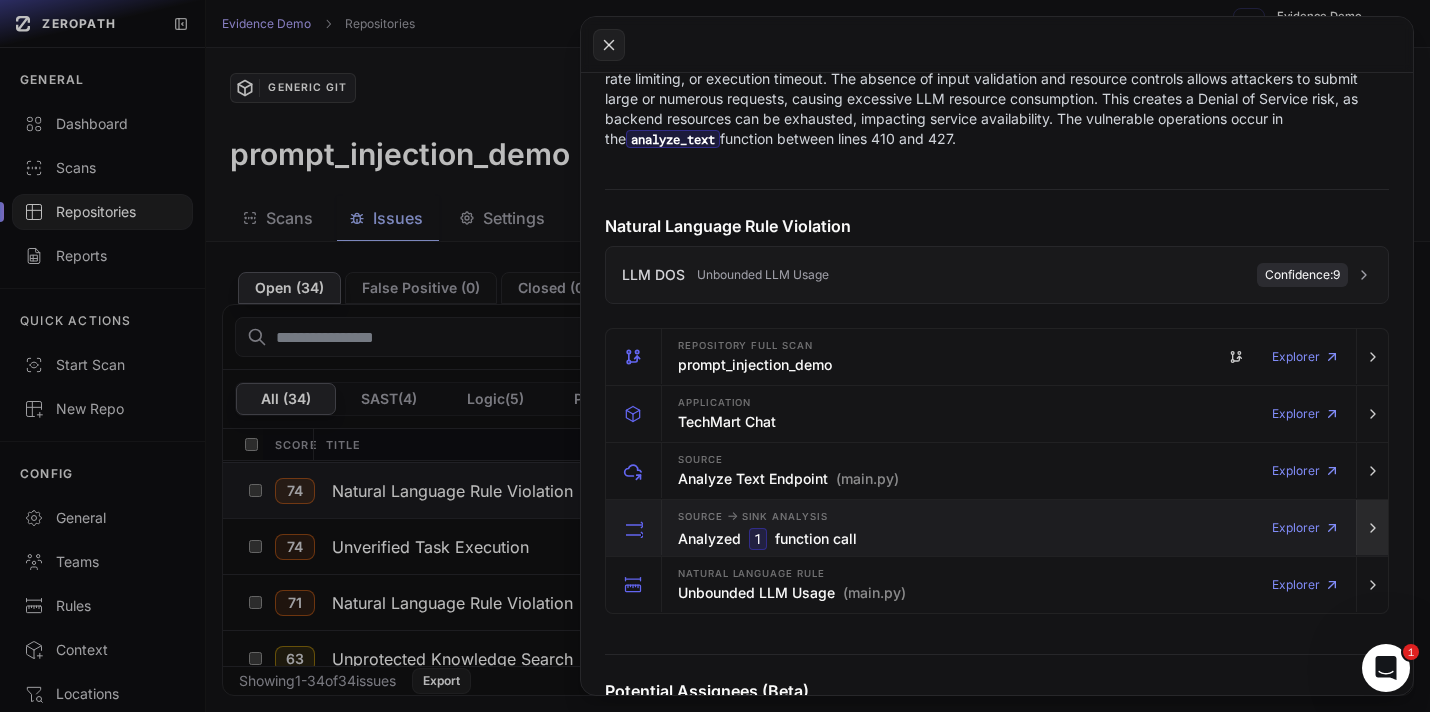 click 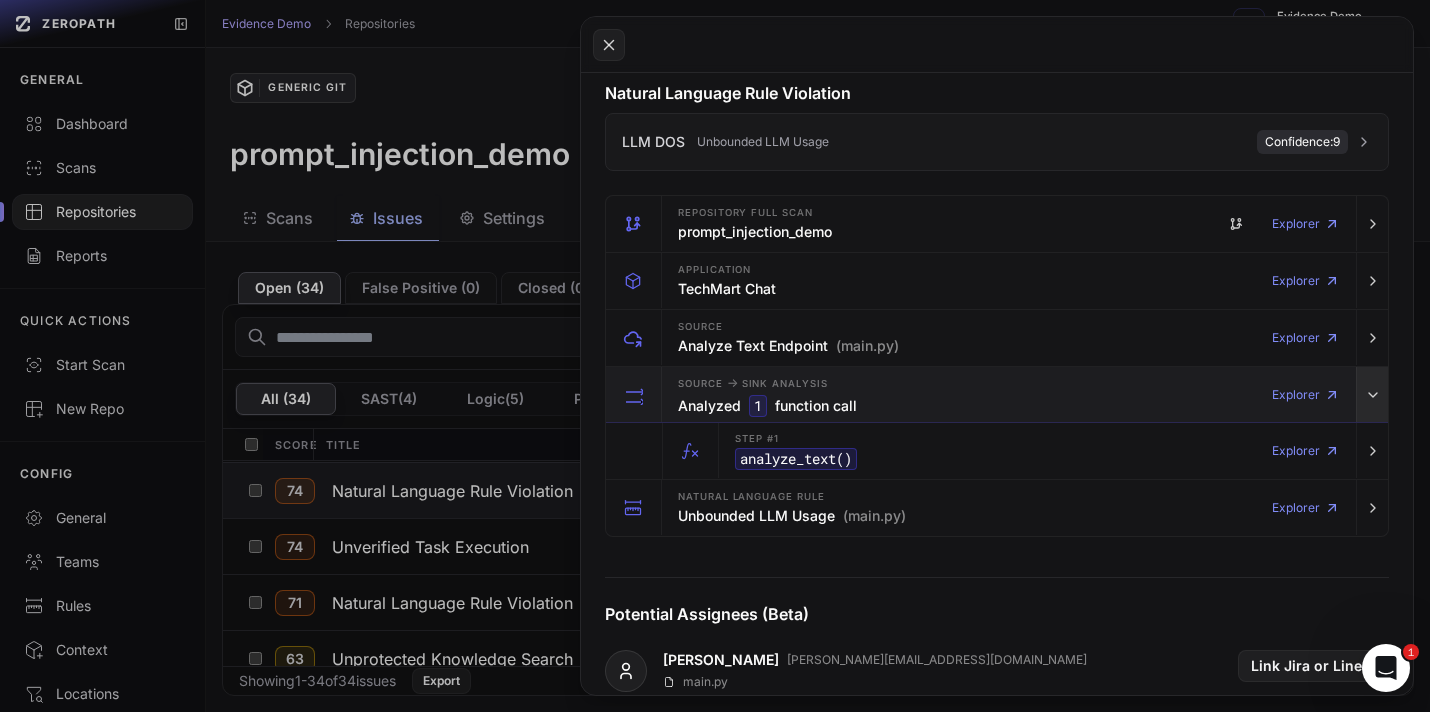 scroll, scrollTop: 518, scrollLeft: 0, axis: vertical 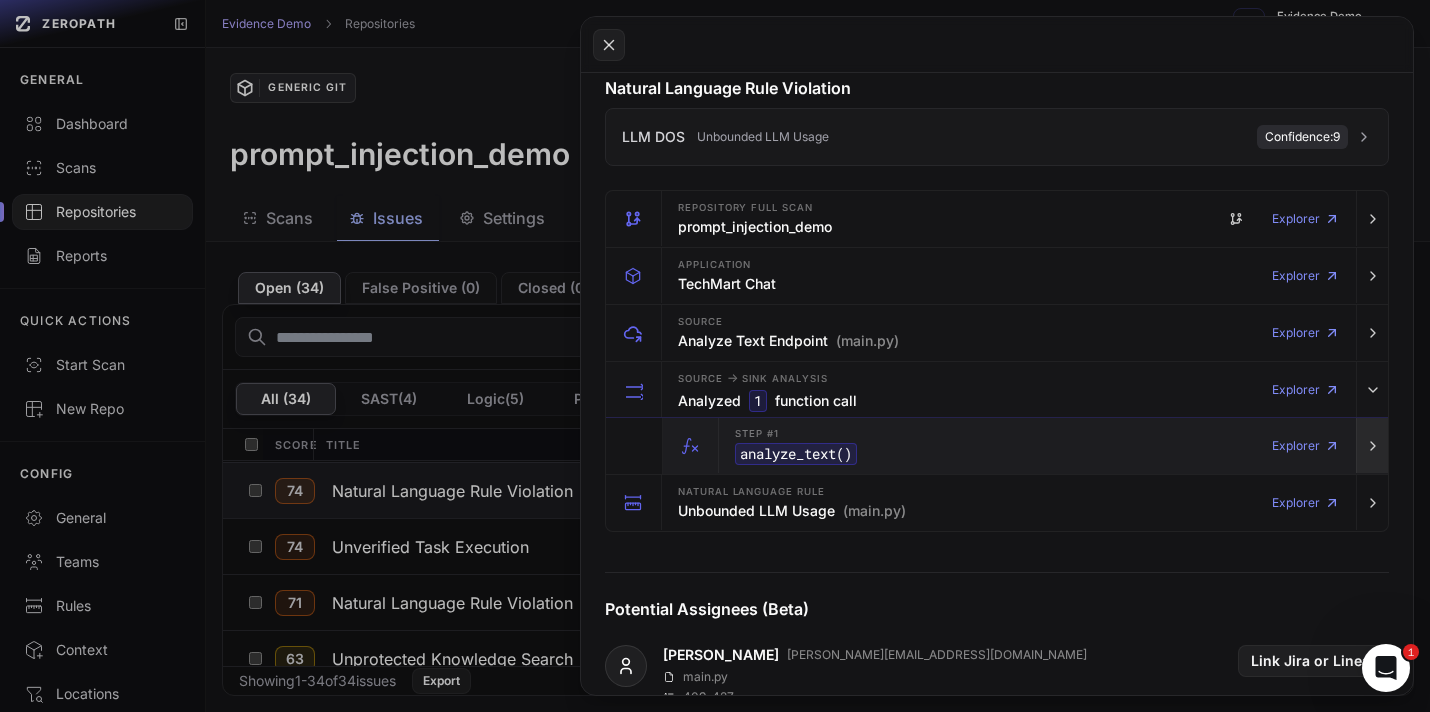click 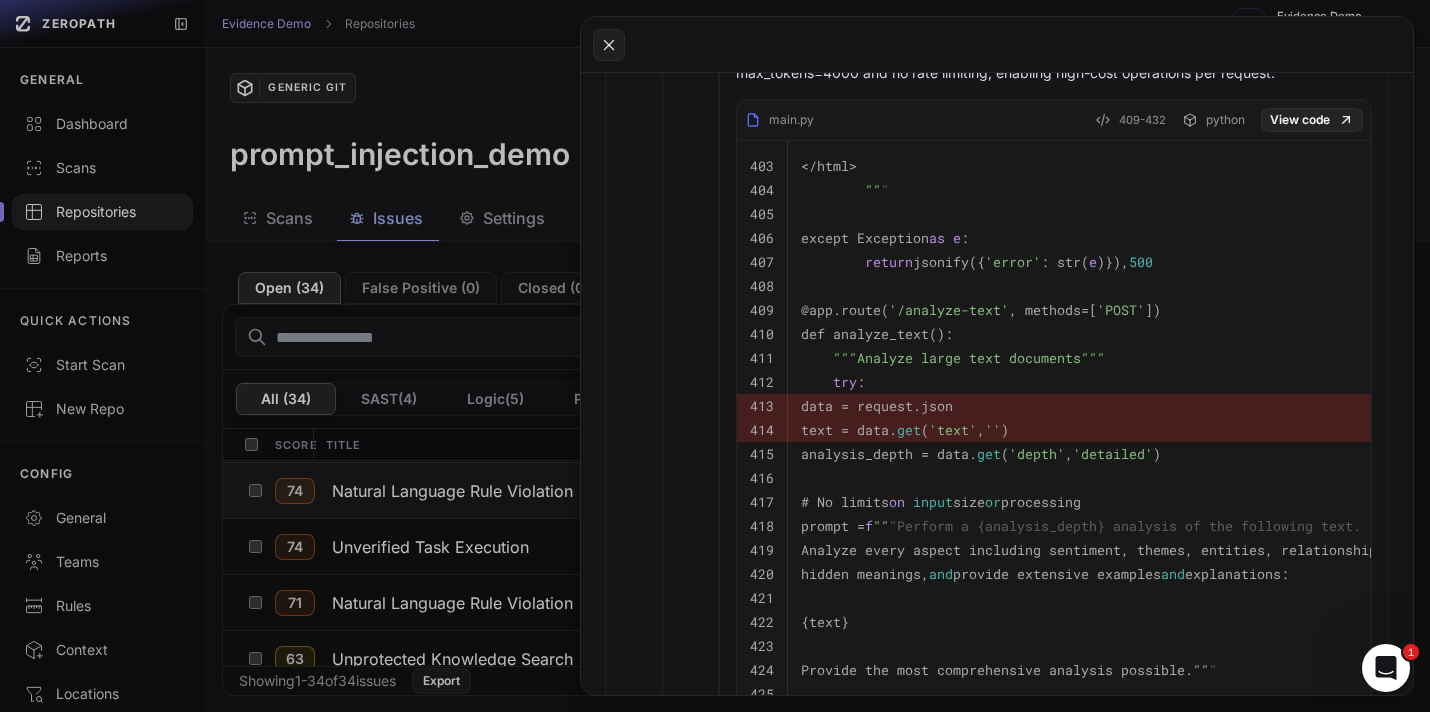 scroll, scrollTop: 1014, scrollLeft: 0, axis: vertical 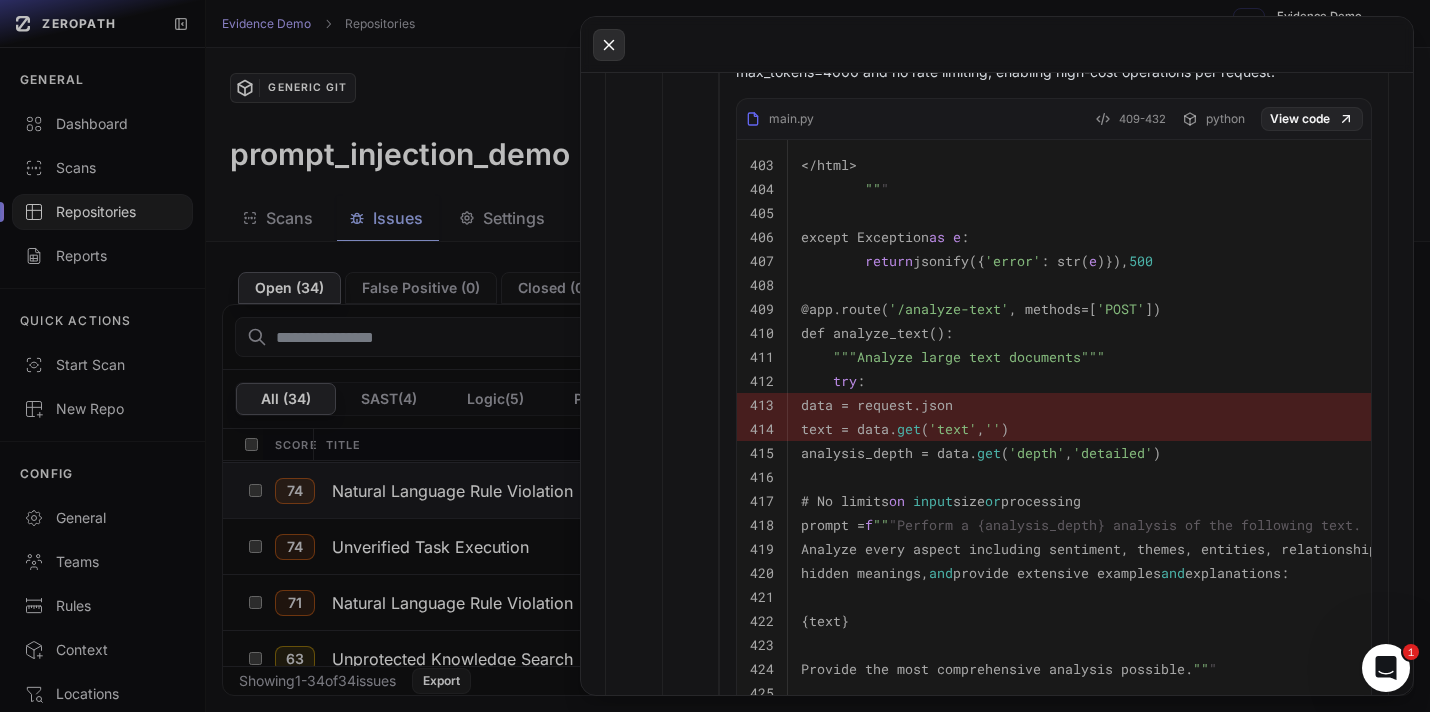 click 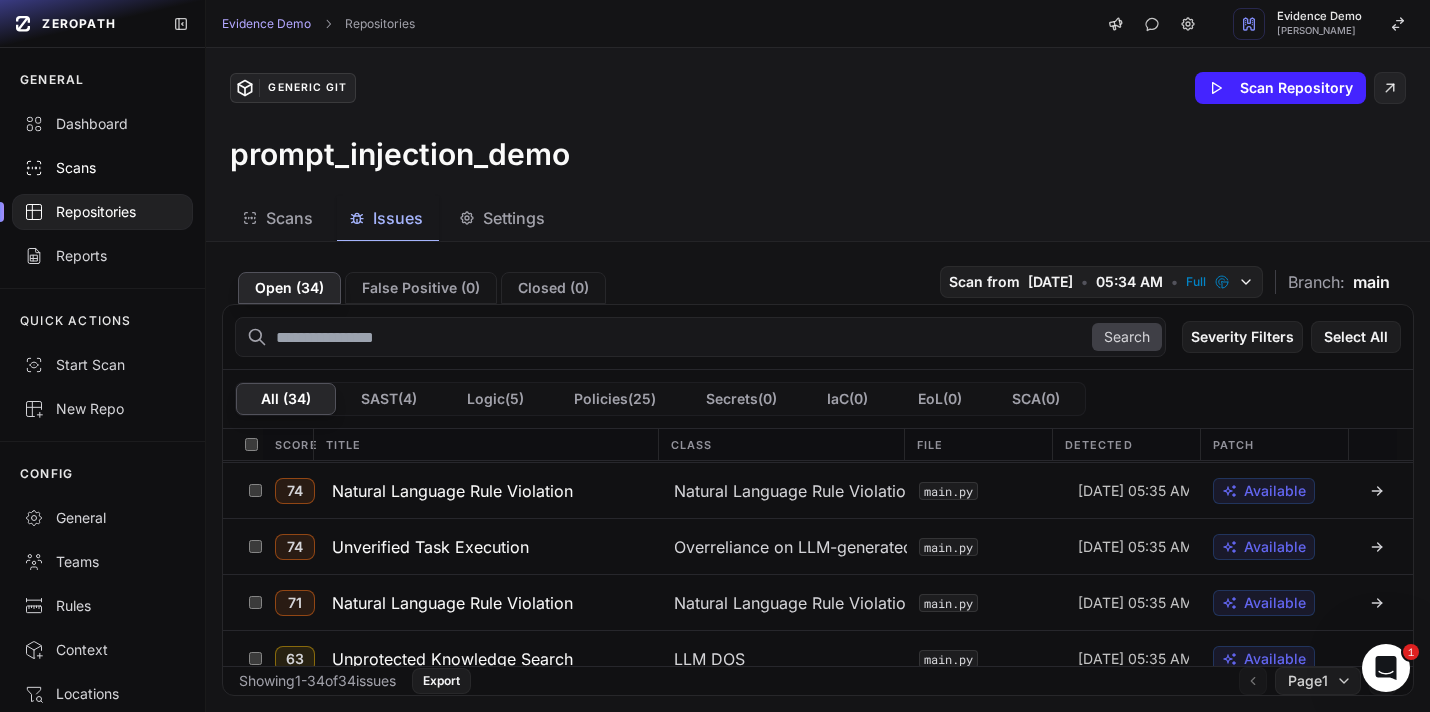 click on "Scans" at bounding box center [102, 168] 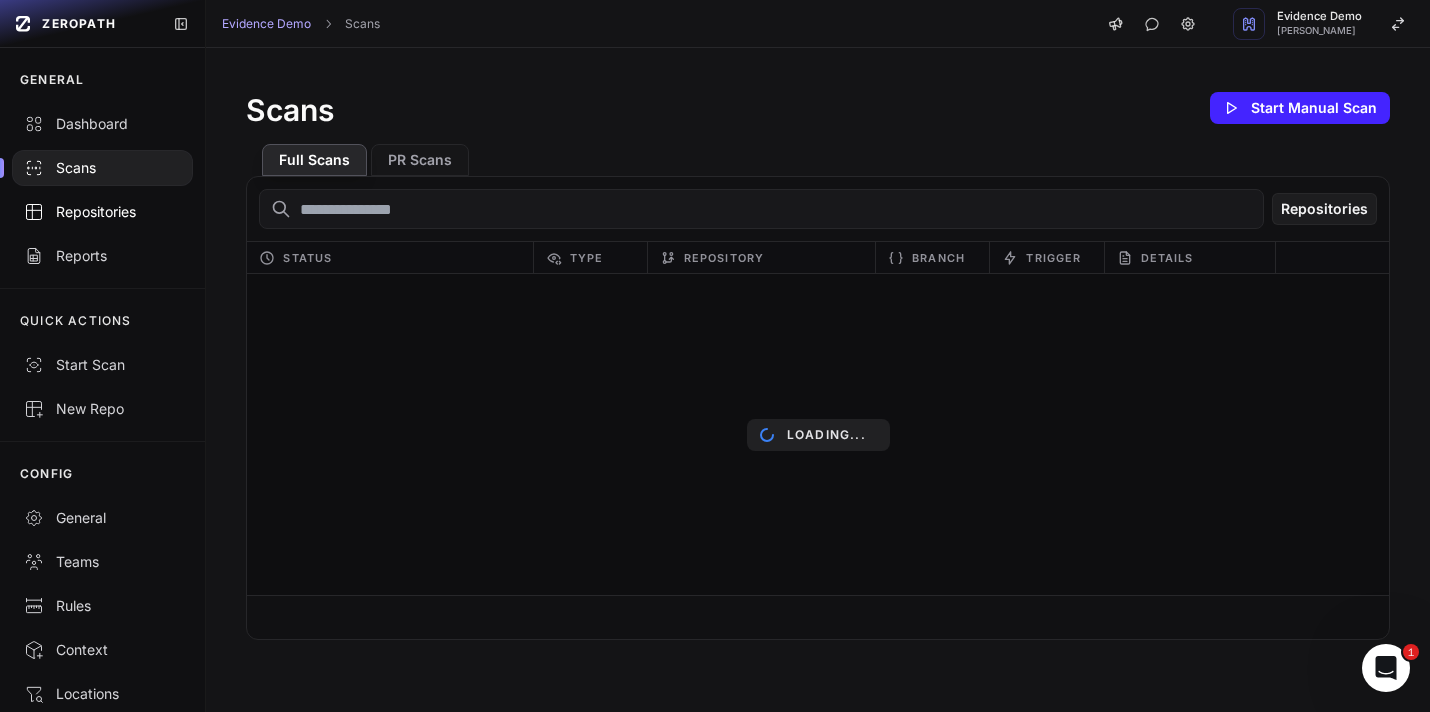 click on "Repositories" at bounding box center [102, 212] 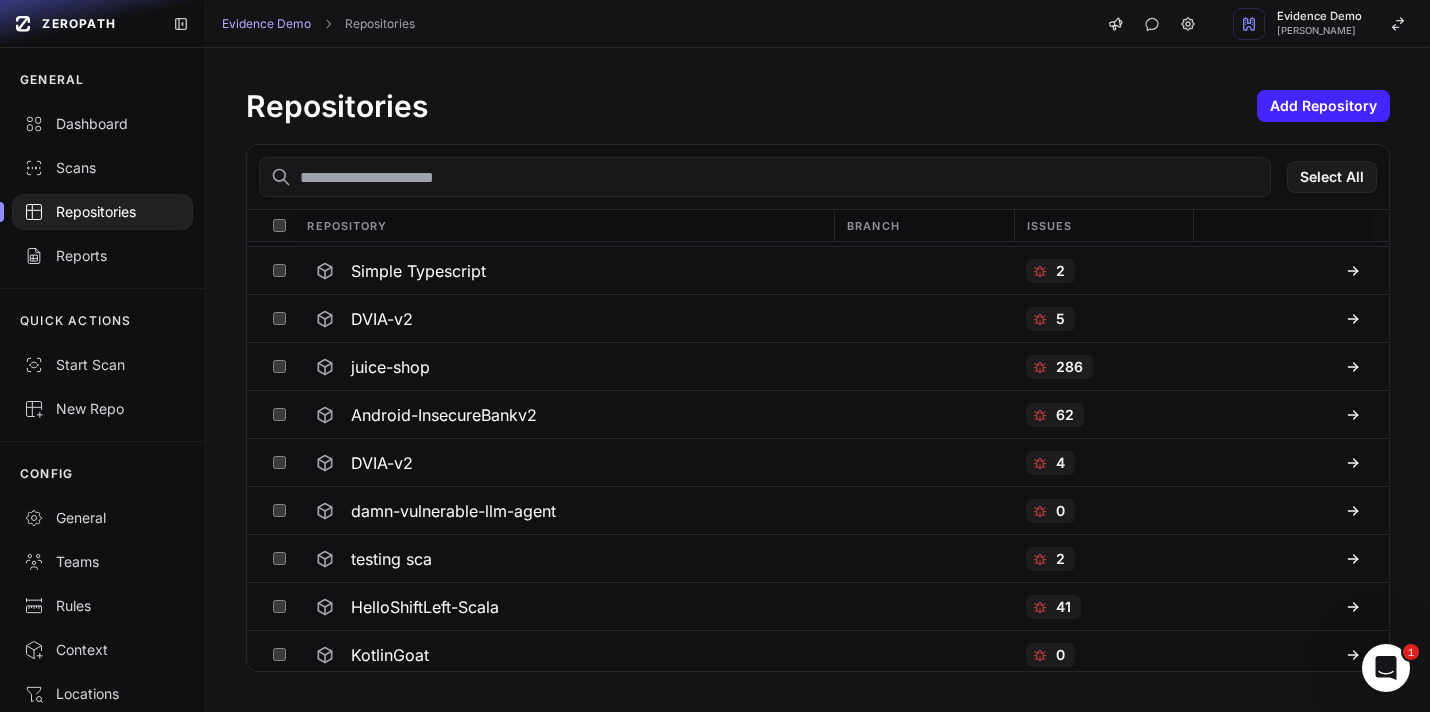 scroll, scrollTop: 387, scrollLeft: 0, axis: vertical 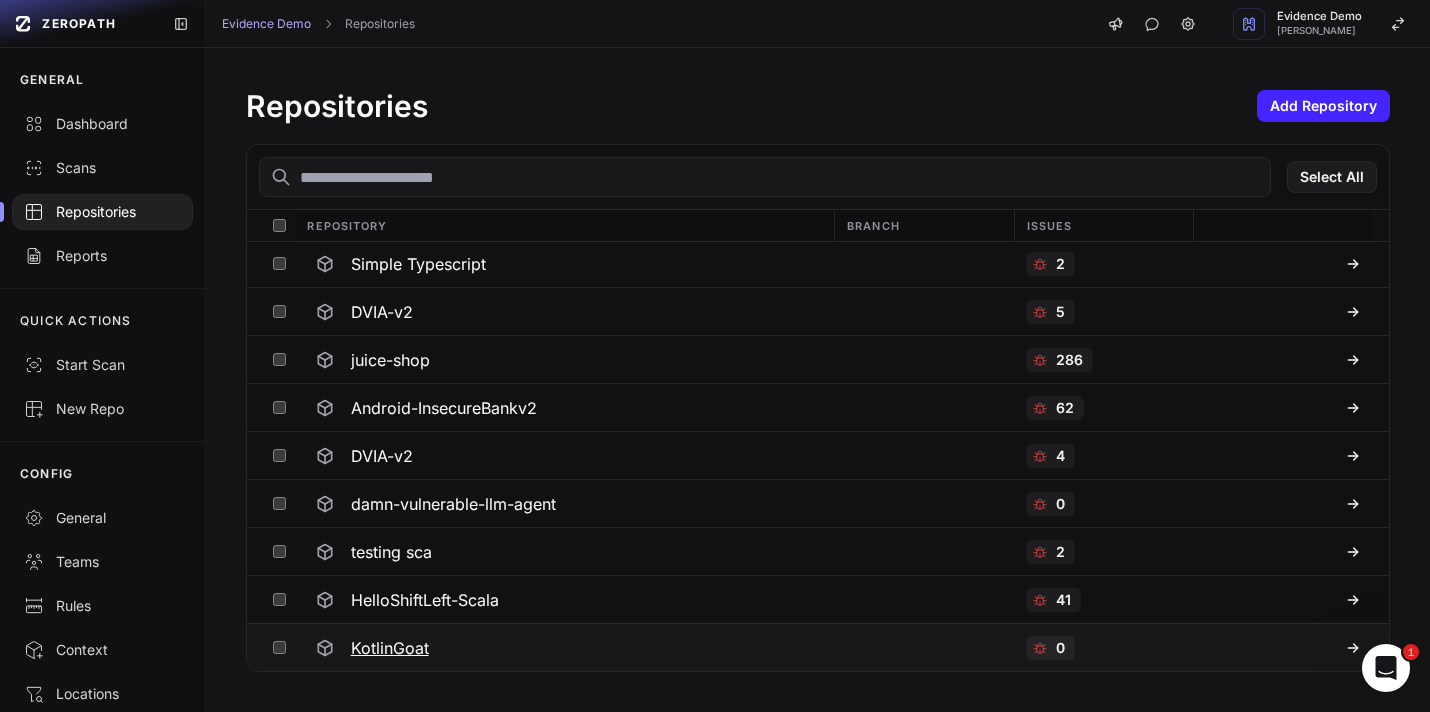 click 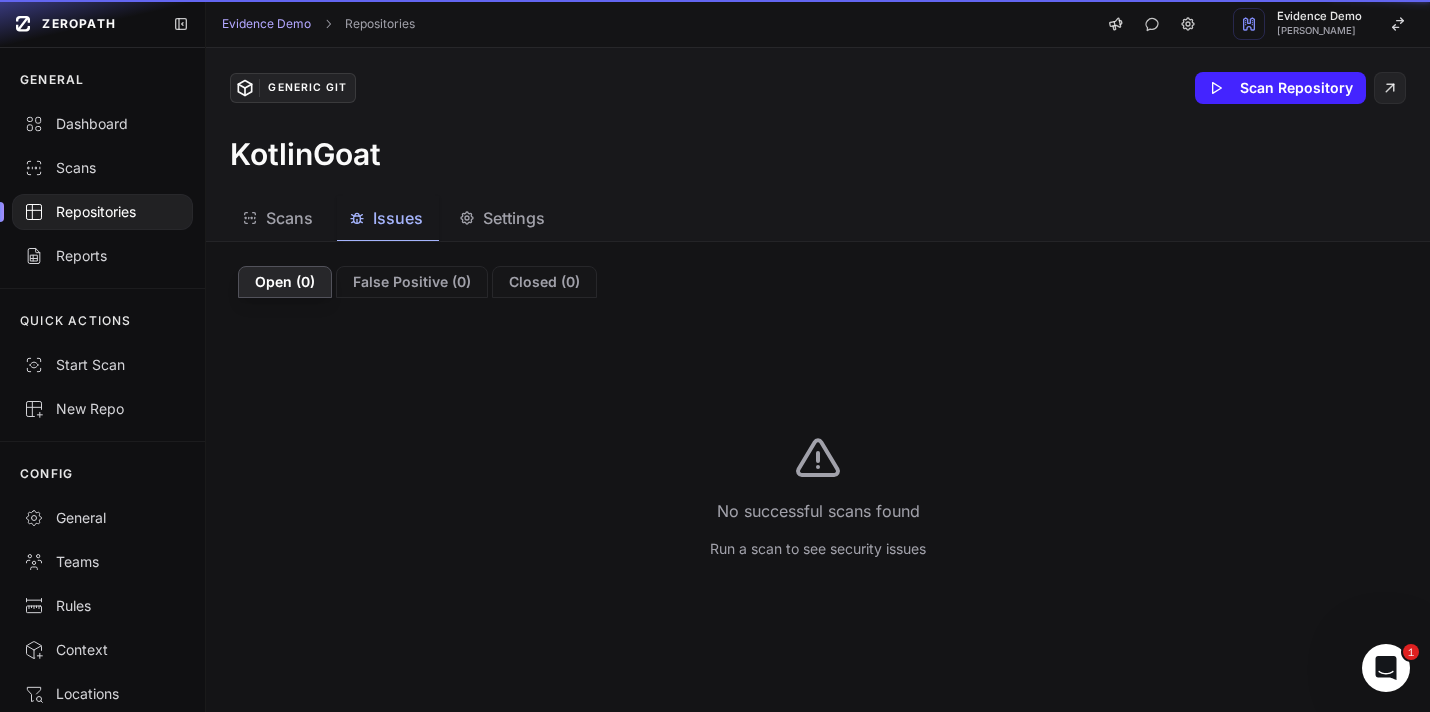 click on "Issues" at bounding box center [398, 218] 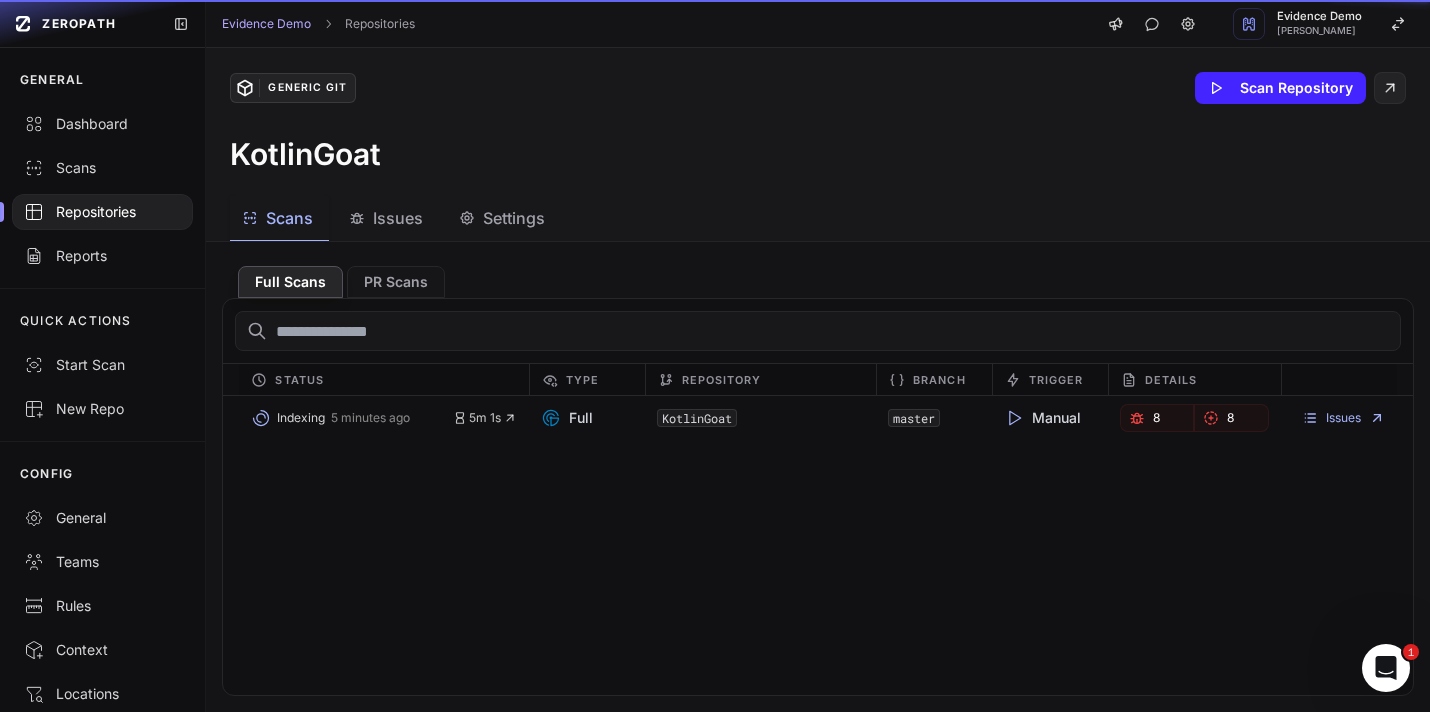 click on "Scans" at bounding box center [289, 218] 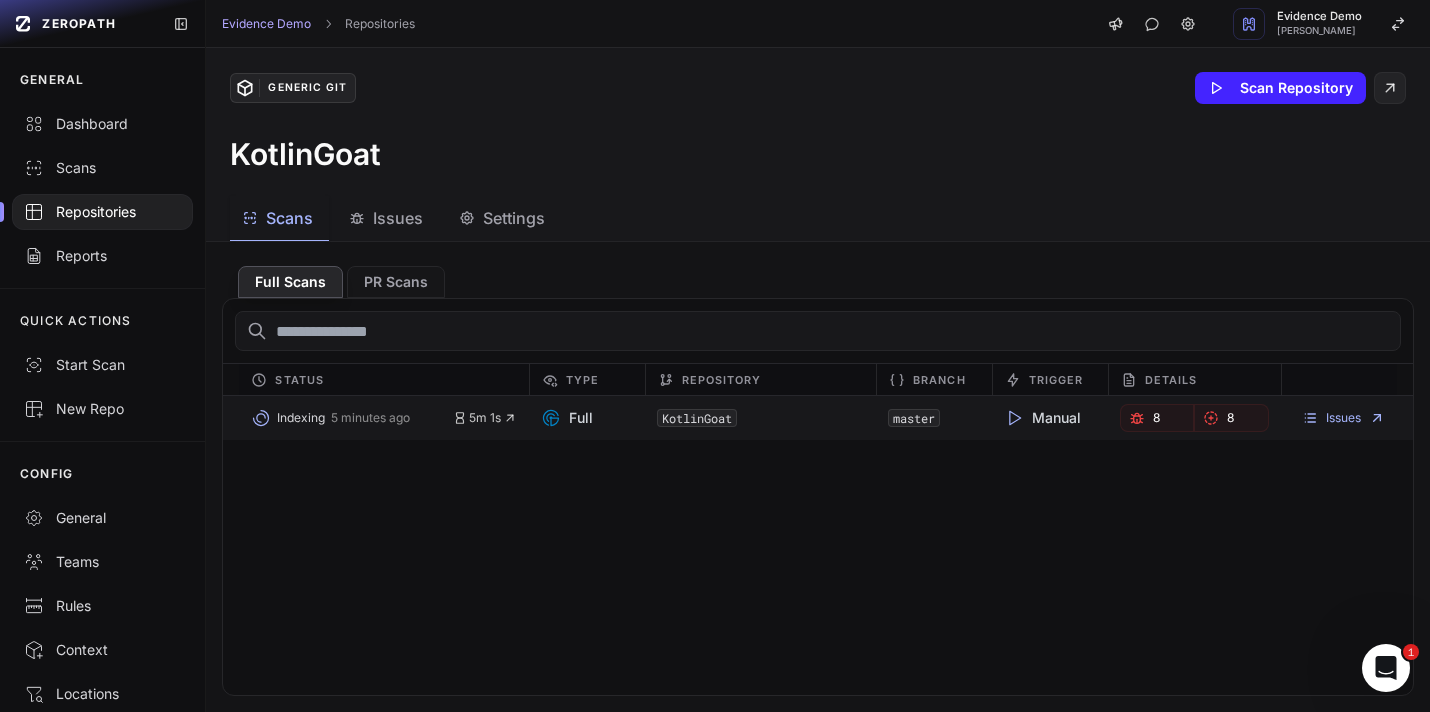 click on "Full" at bounding box center (567, 418) 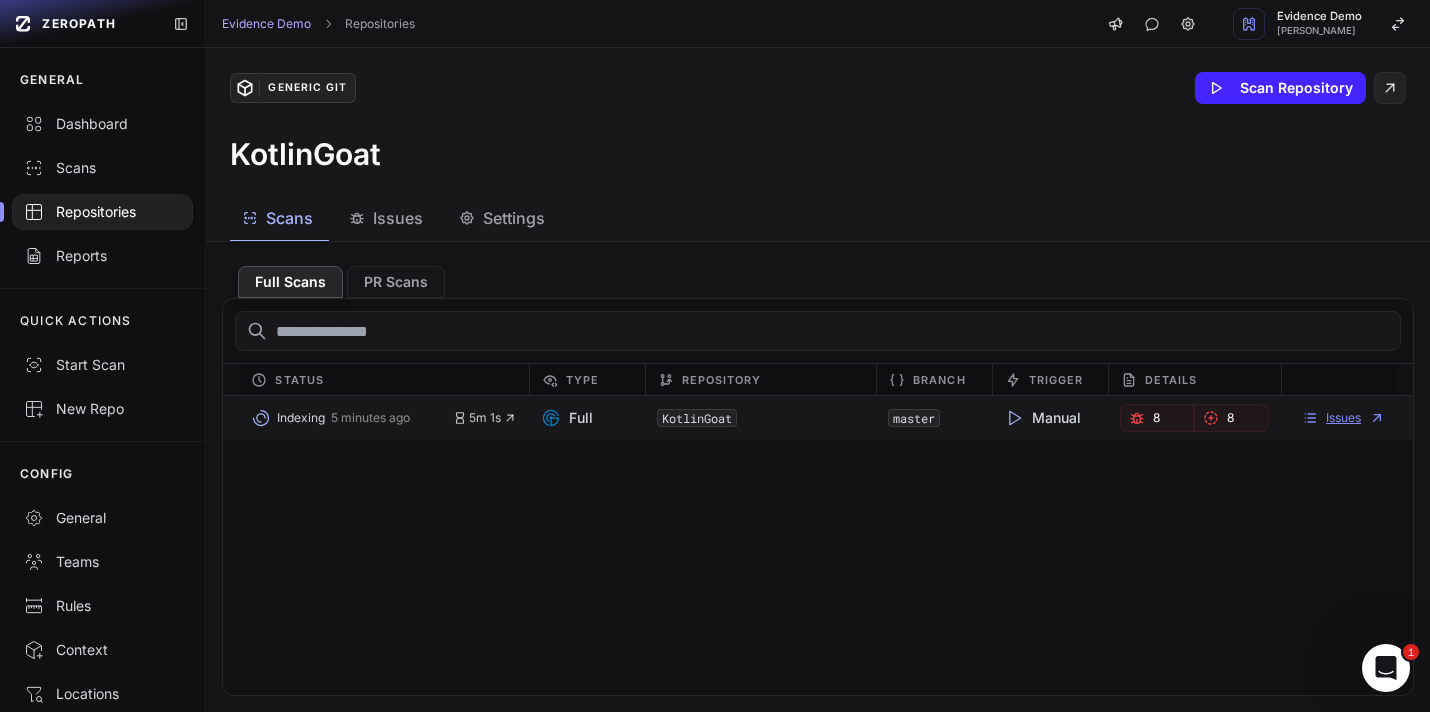 click 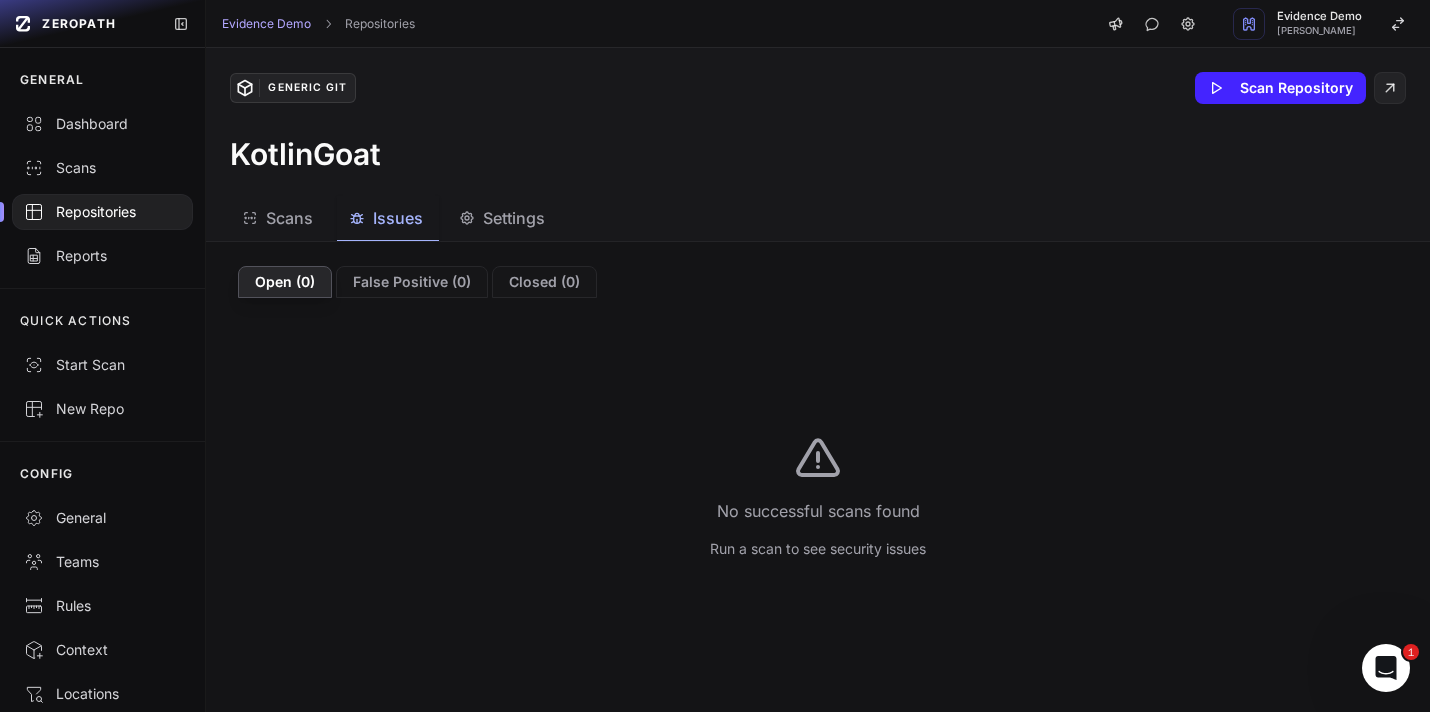click on "Settings" at bounding box center [514, 218] 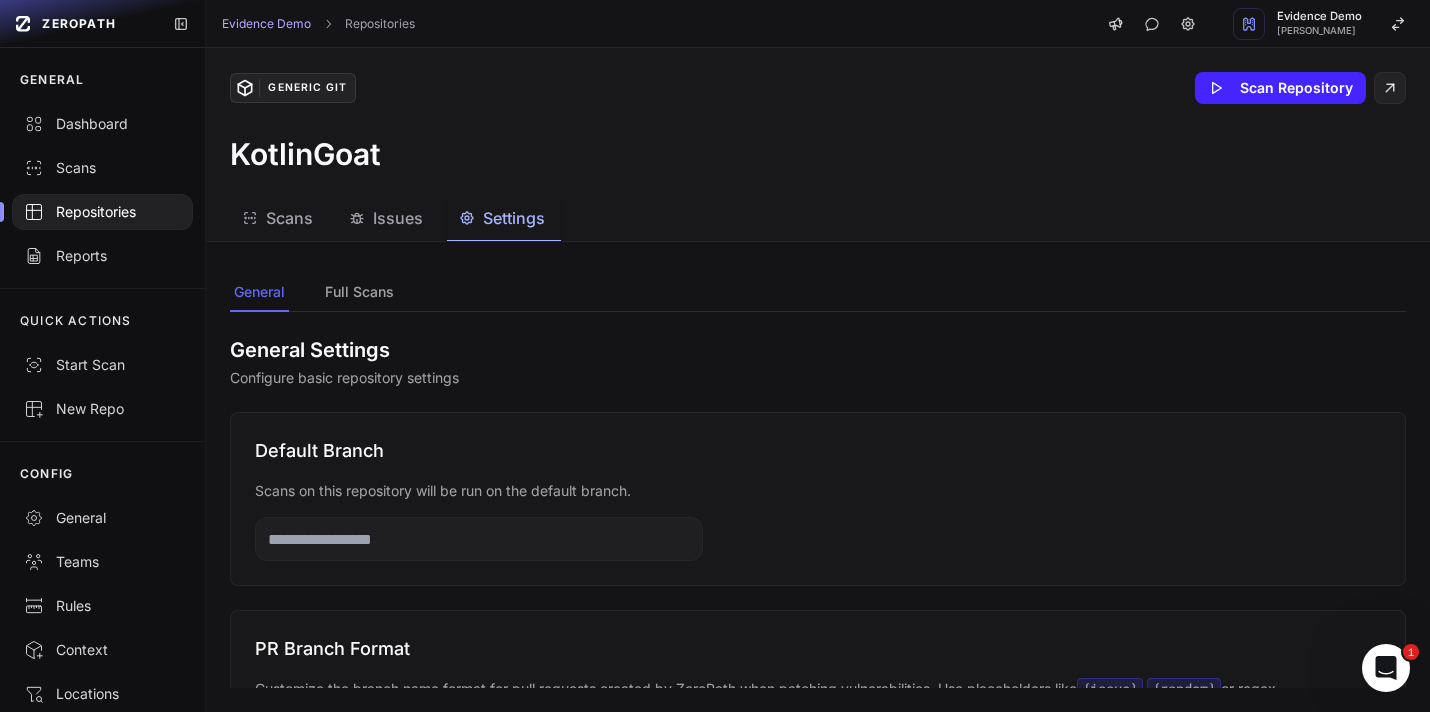 click on "Scans" at bounding box center (289, 218) 